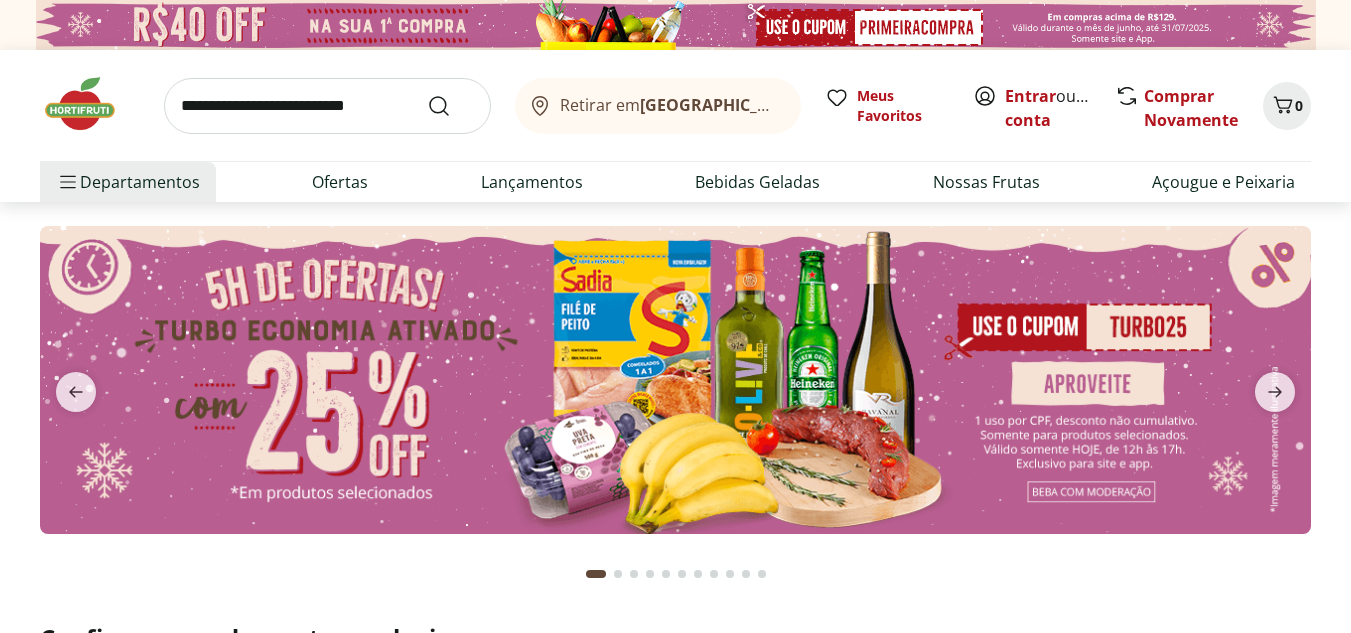 scroll, scrollTop: 0, scrollLeft: 0, axis: both 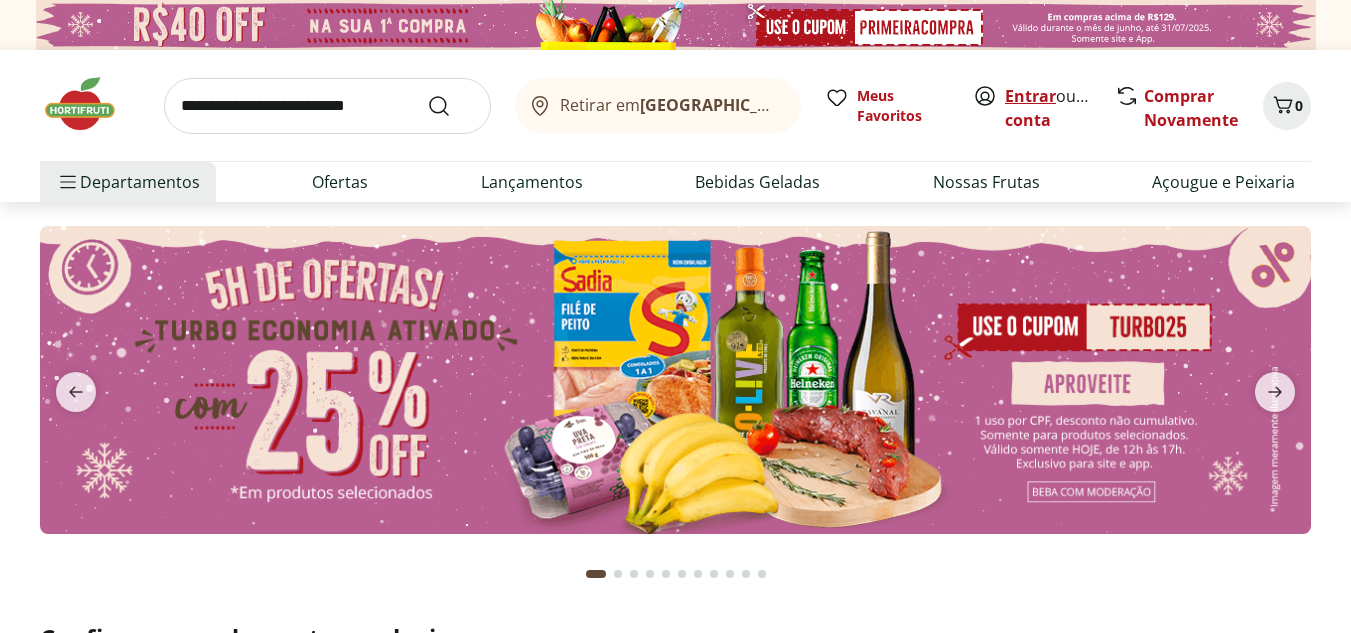 click on "Entrar" at bounding box center (1030, 96) 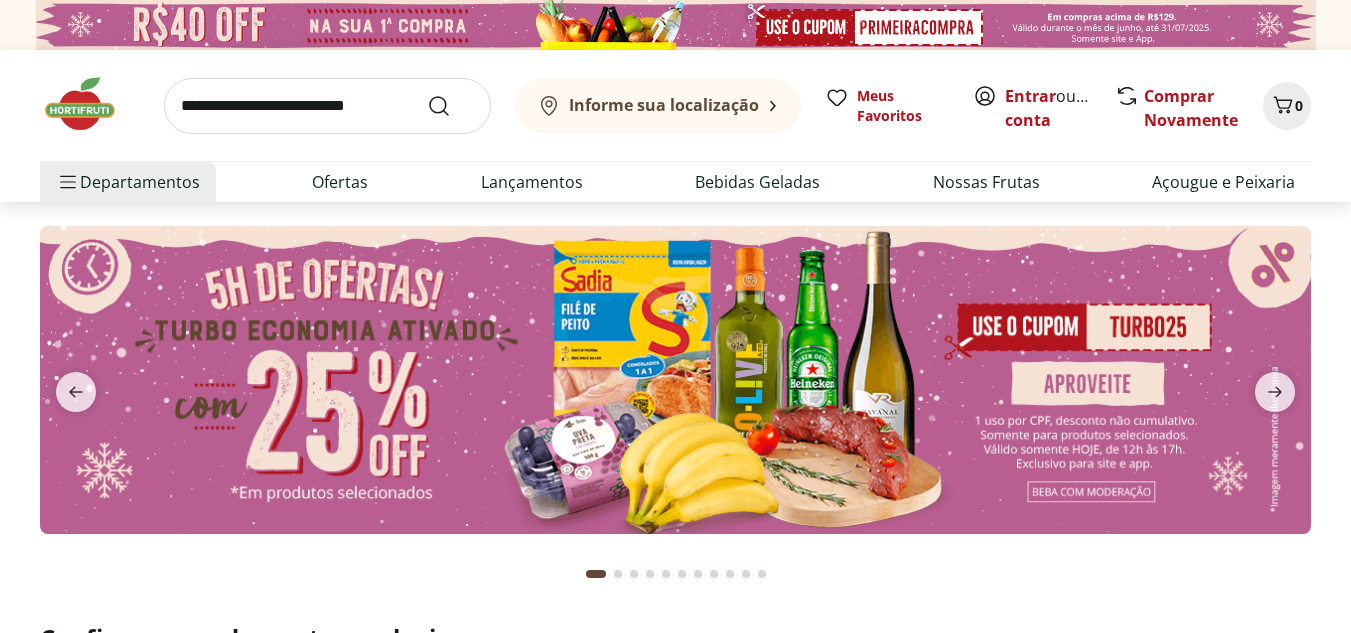 scroll, scrollTop: 0, scrollLeft: 0, axis: both 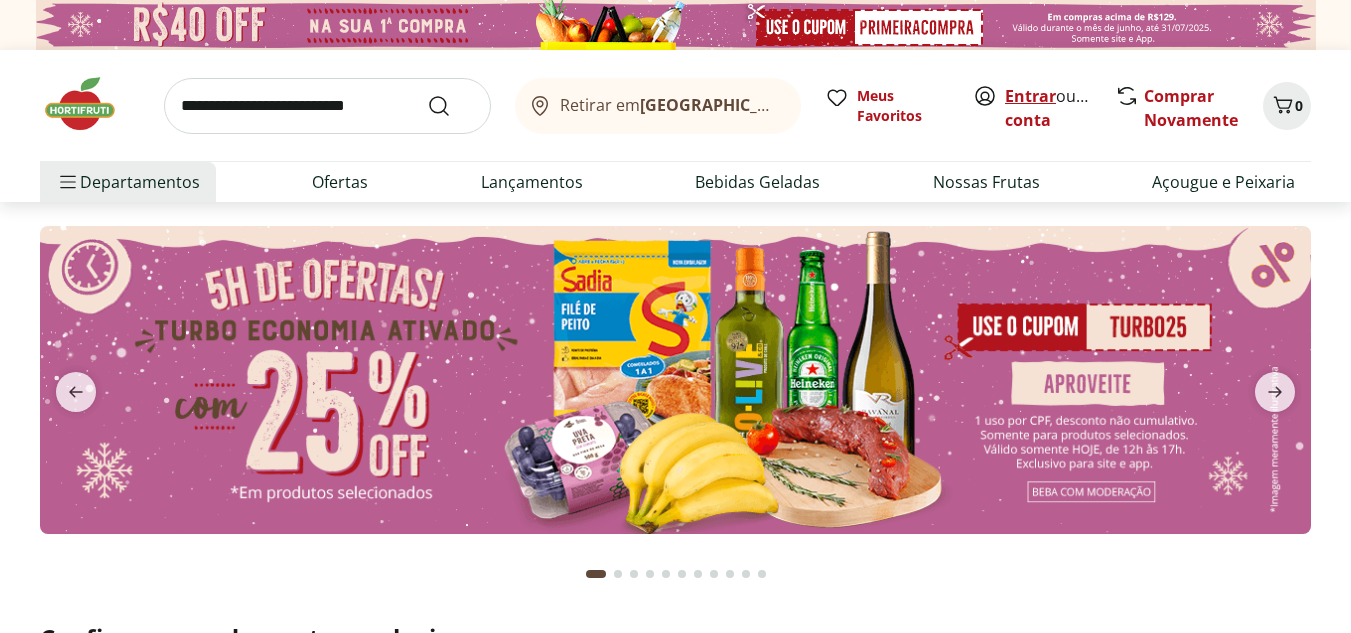 click on "Entrar" at bounding box center (1030, 96) 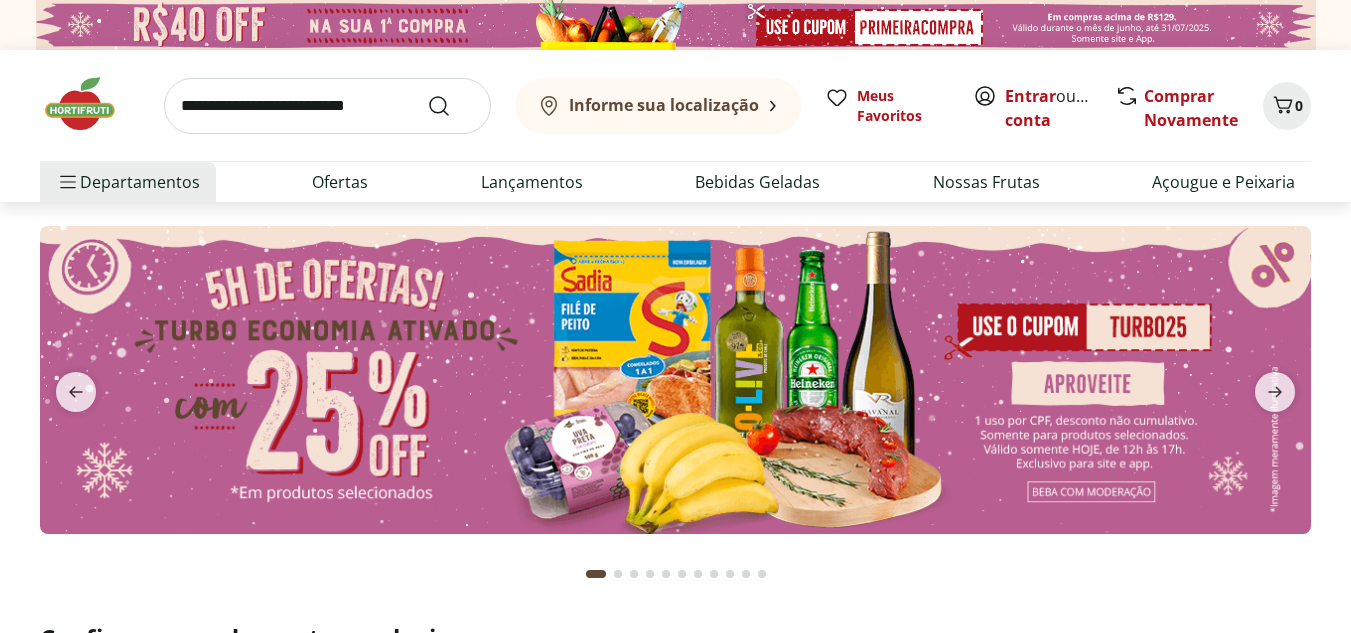 scroll, scrollTop: 0, scrollLeft: 0, axis: both 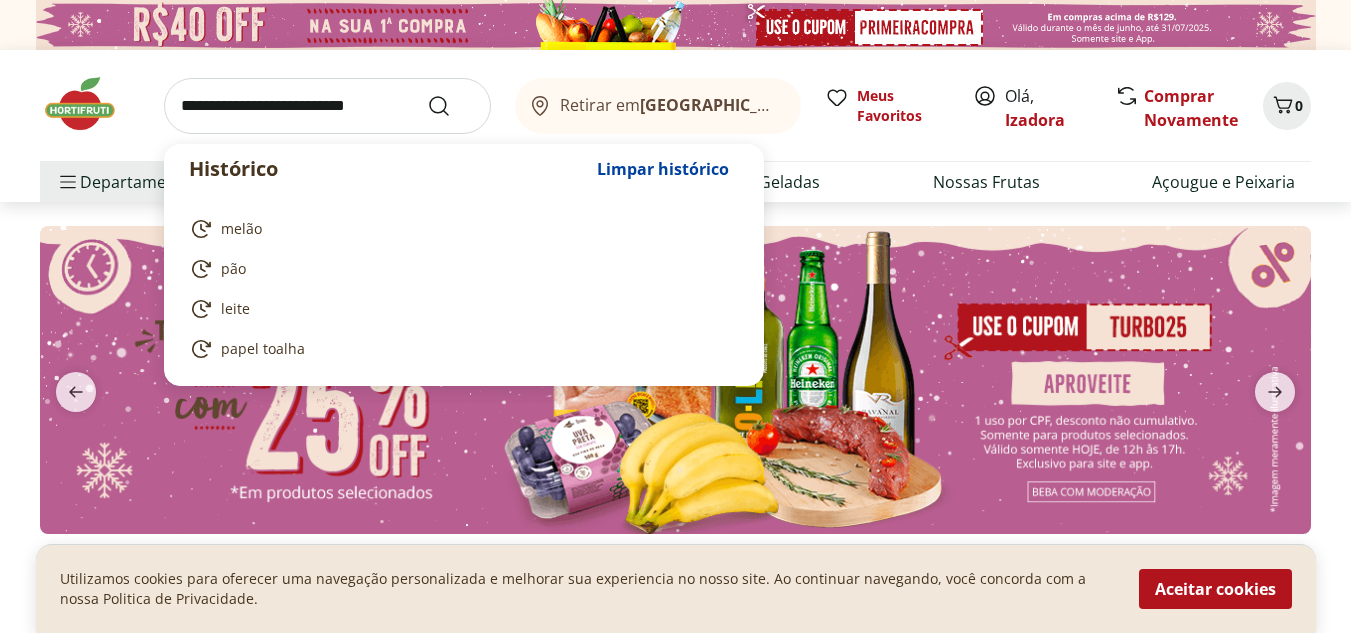 click at bounding box center [327, 106] 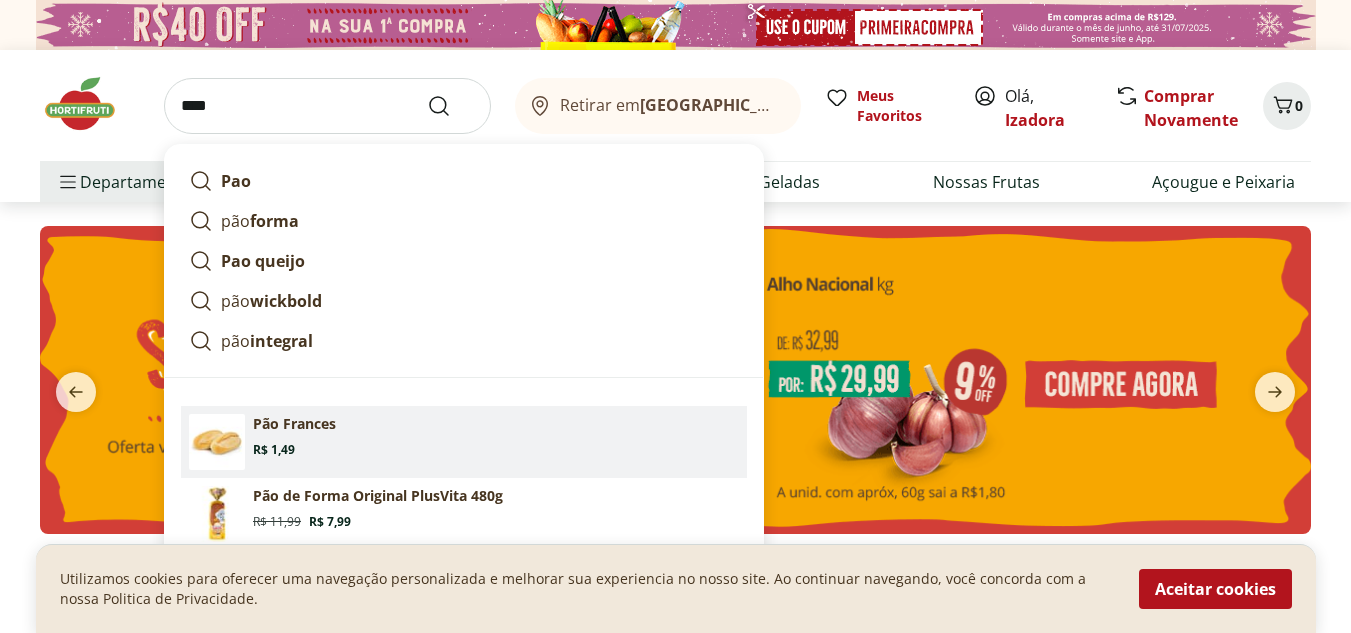 click on "Pão Frances Price: R$ 1,49" at bounding box center (496, 436) 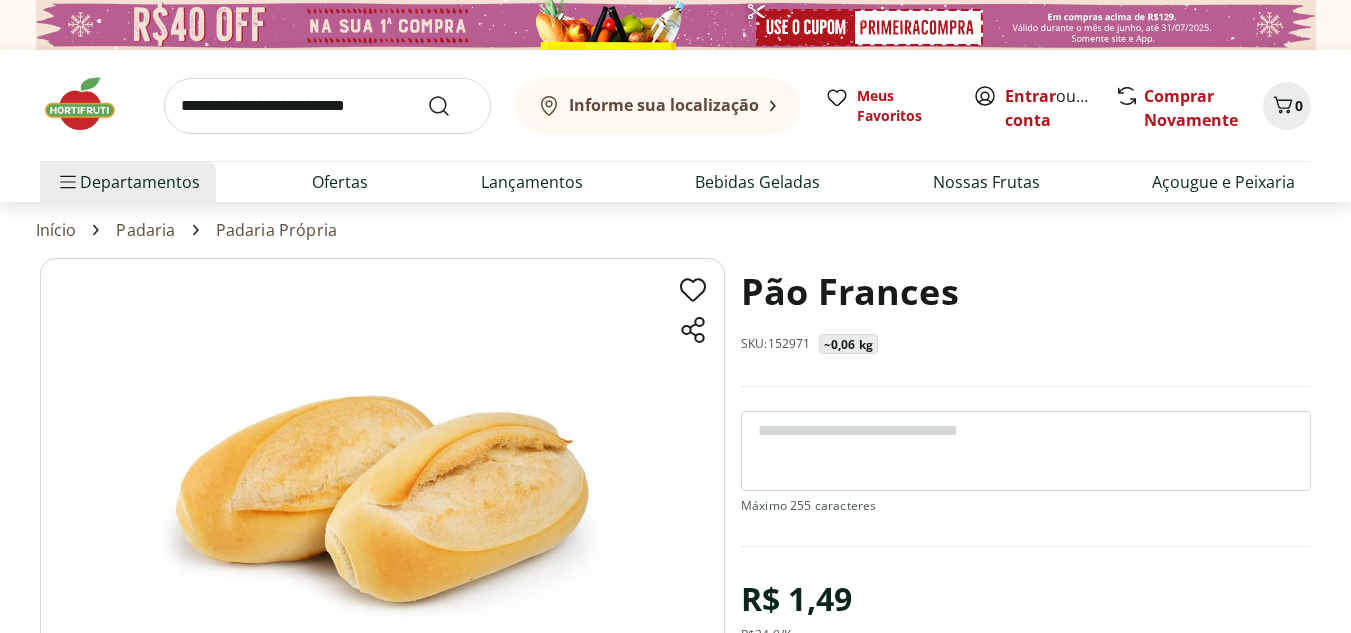 scroll, scrollTop: 0, scrollLeft: 0, axis: both 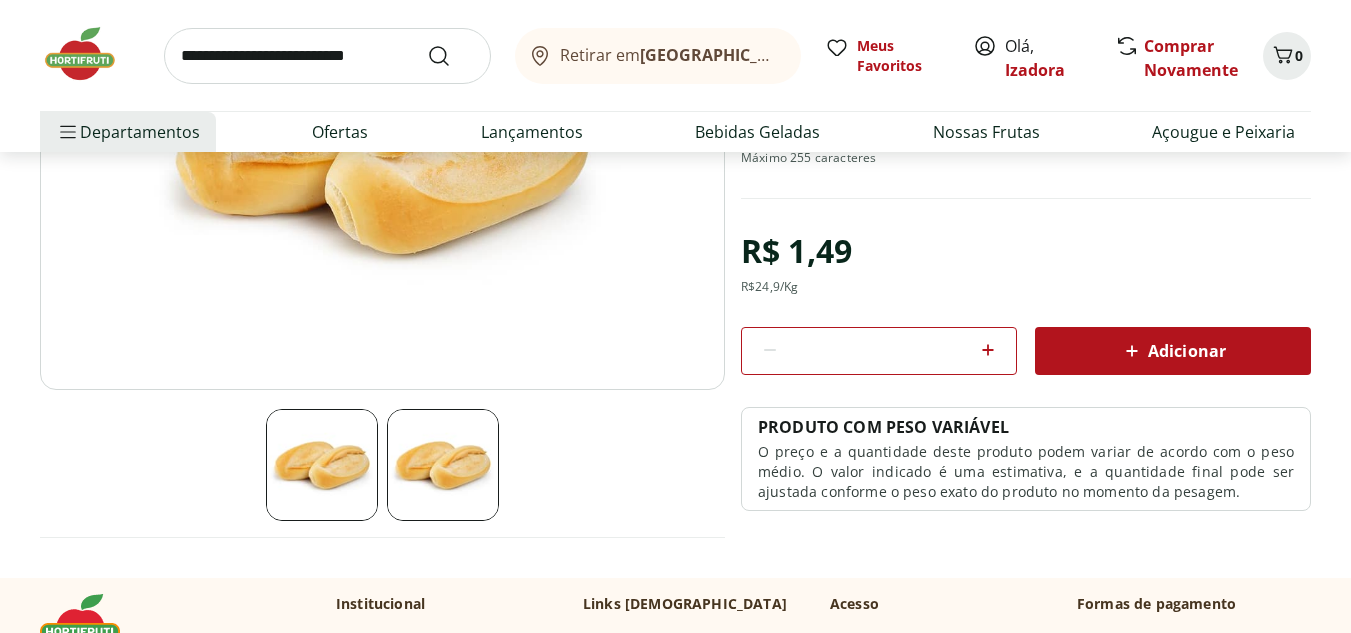 click 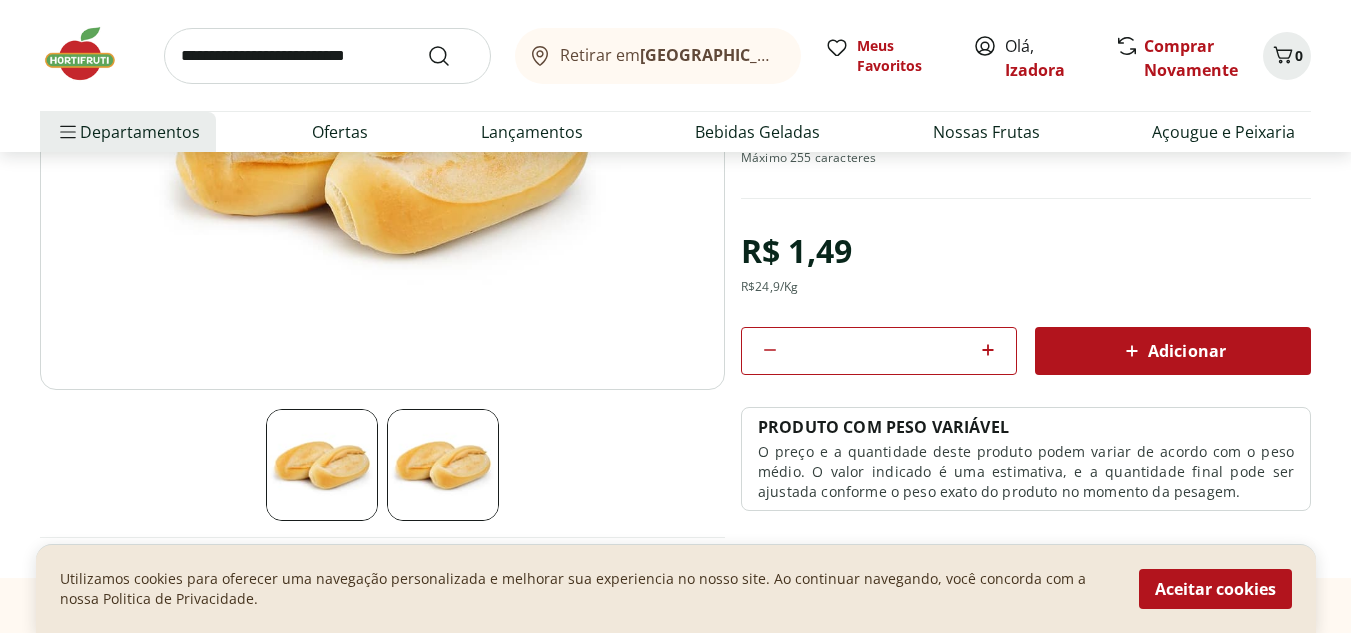 click 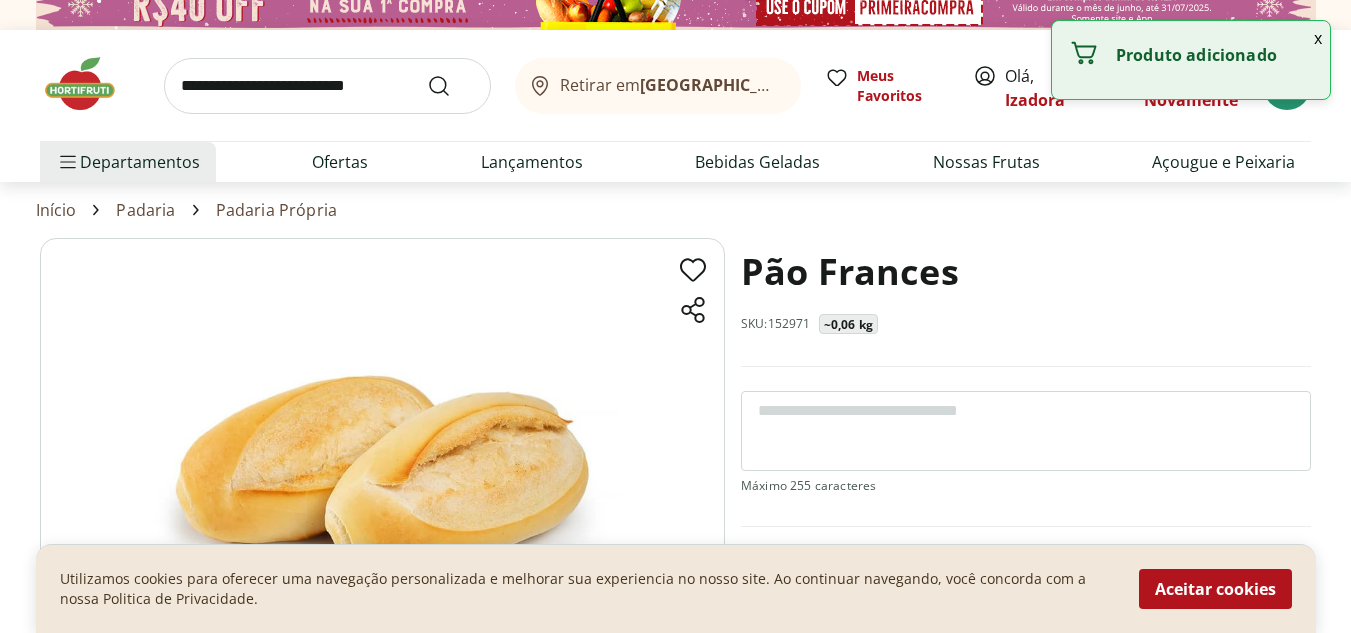 scroll, scrollTop: 0, scrollLeft: 0, axis: both 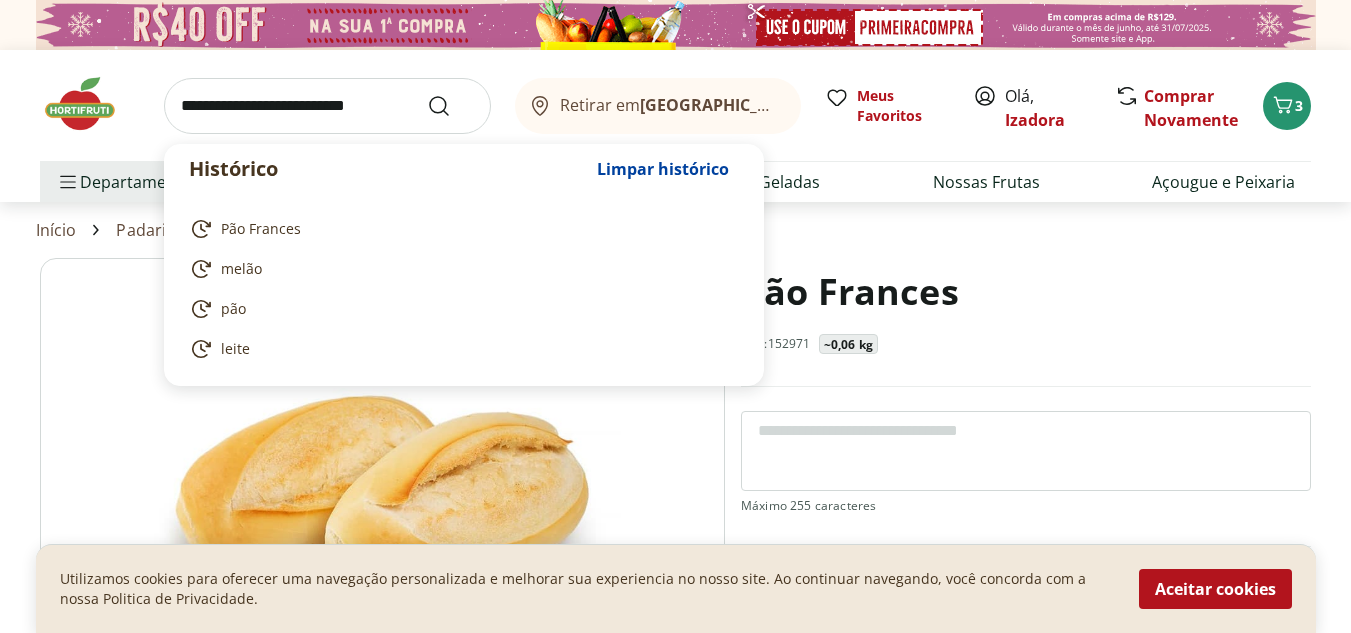 click at bounding box center (327, 106) 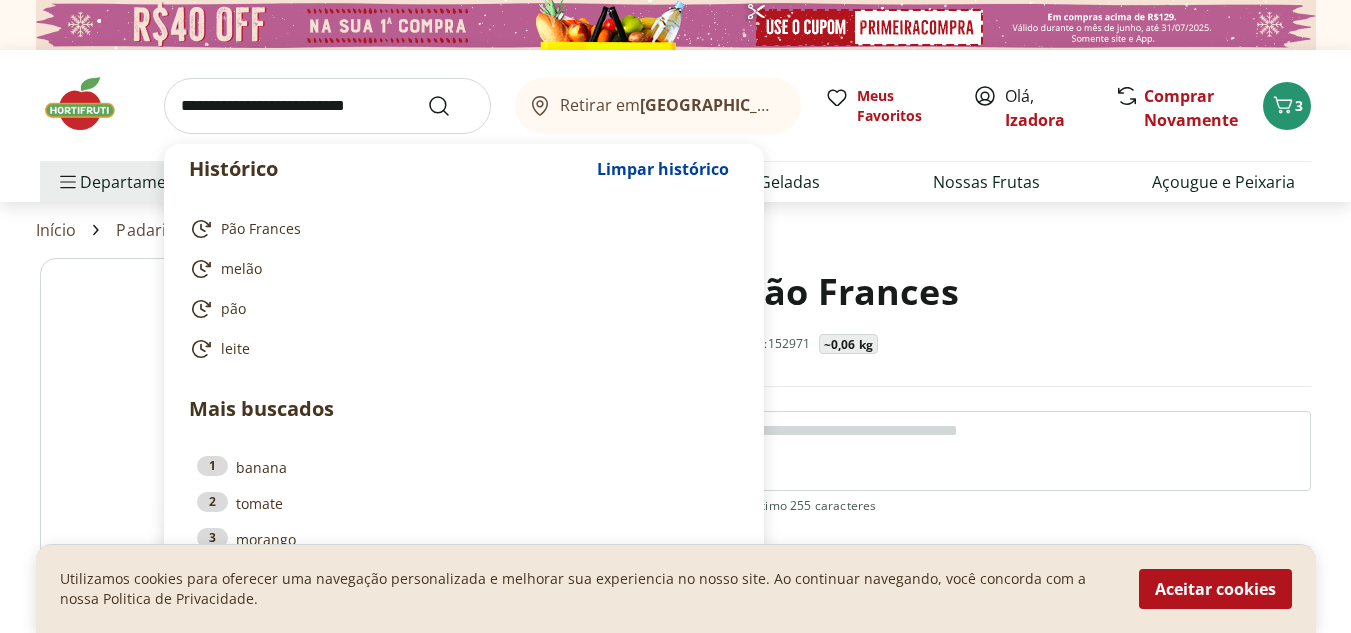 click at bounding box center [327, 106] 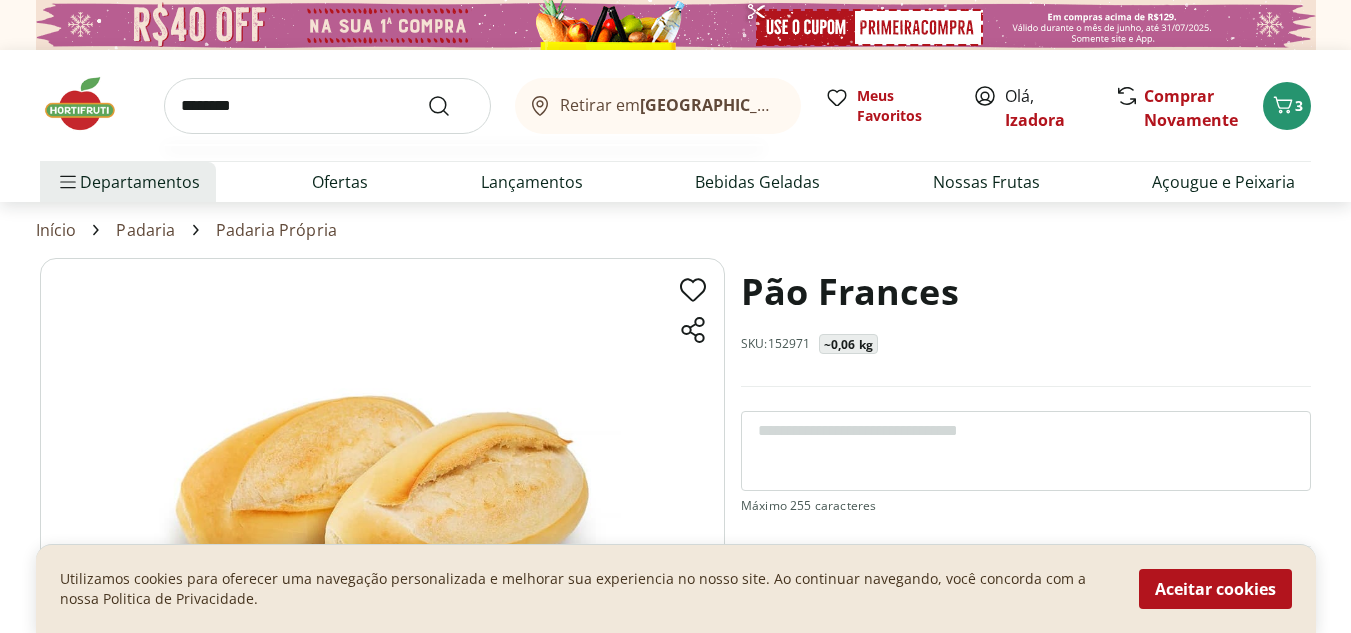 type on "********" 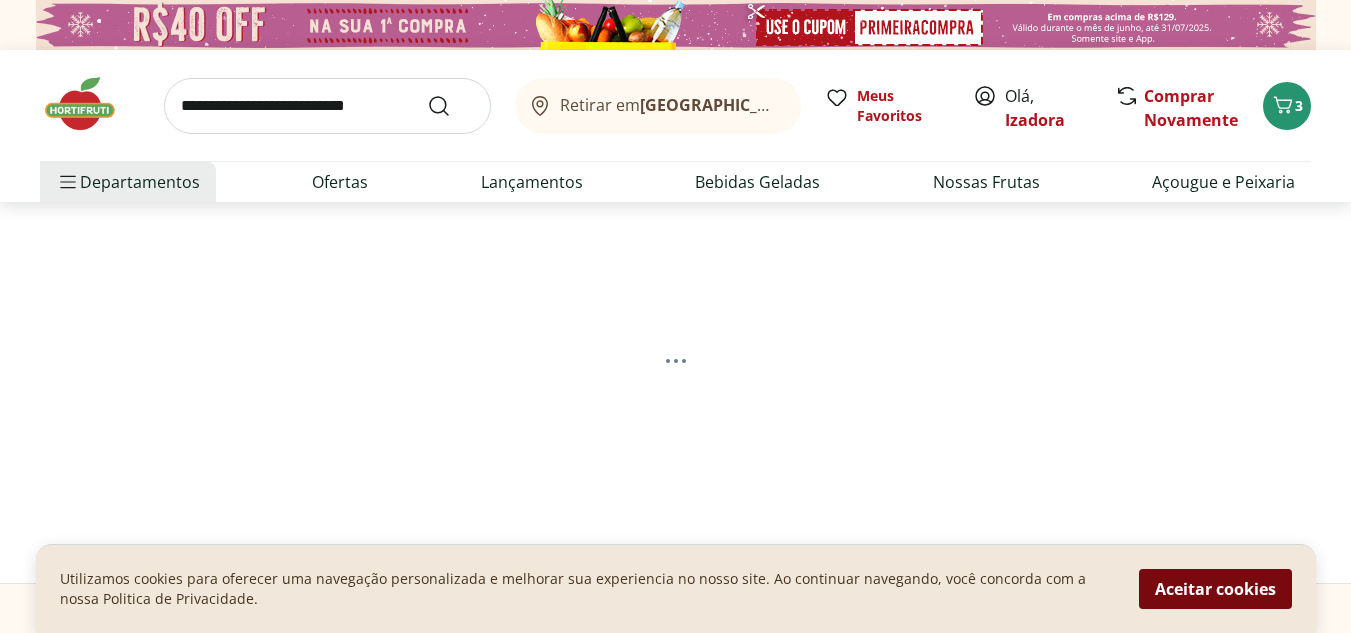 select on "**********" 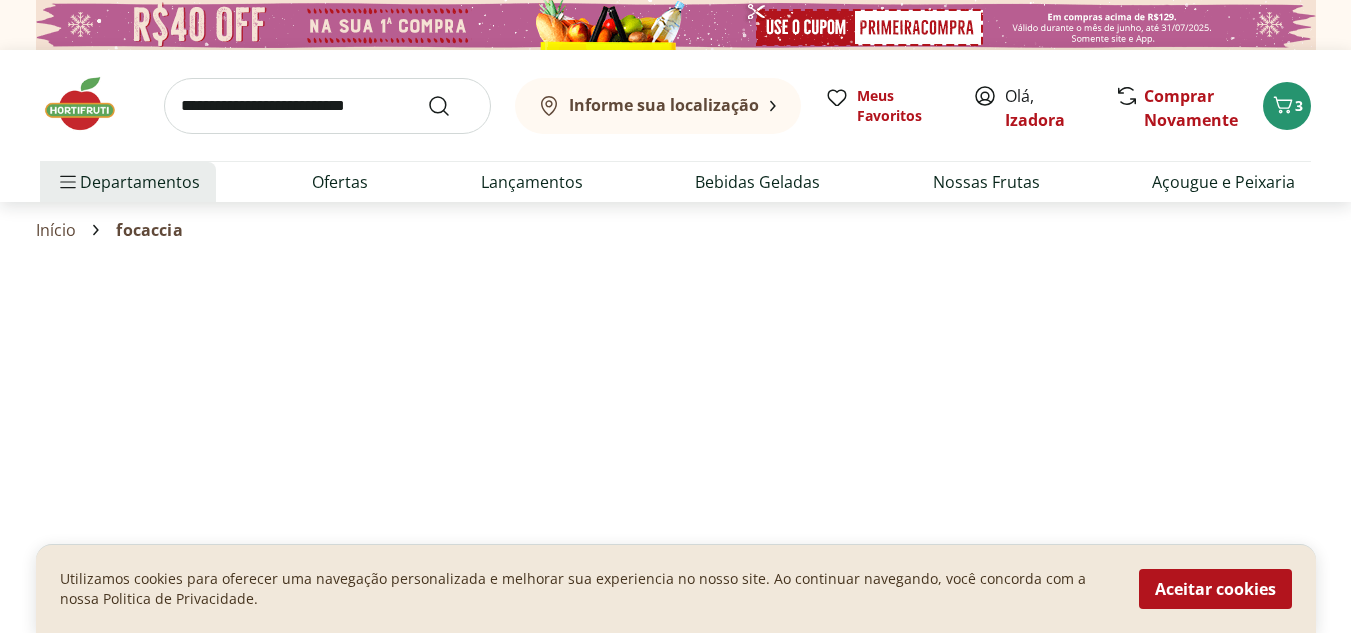 click on "Aceitar cookies" at bounding box center (1215, 589) 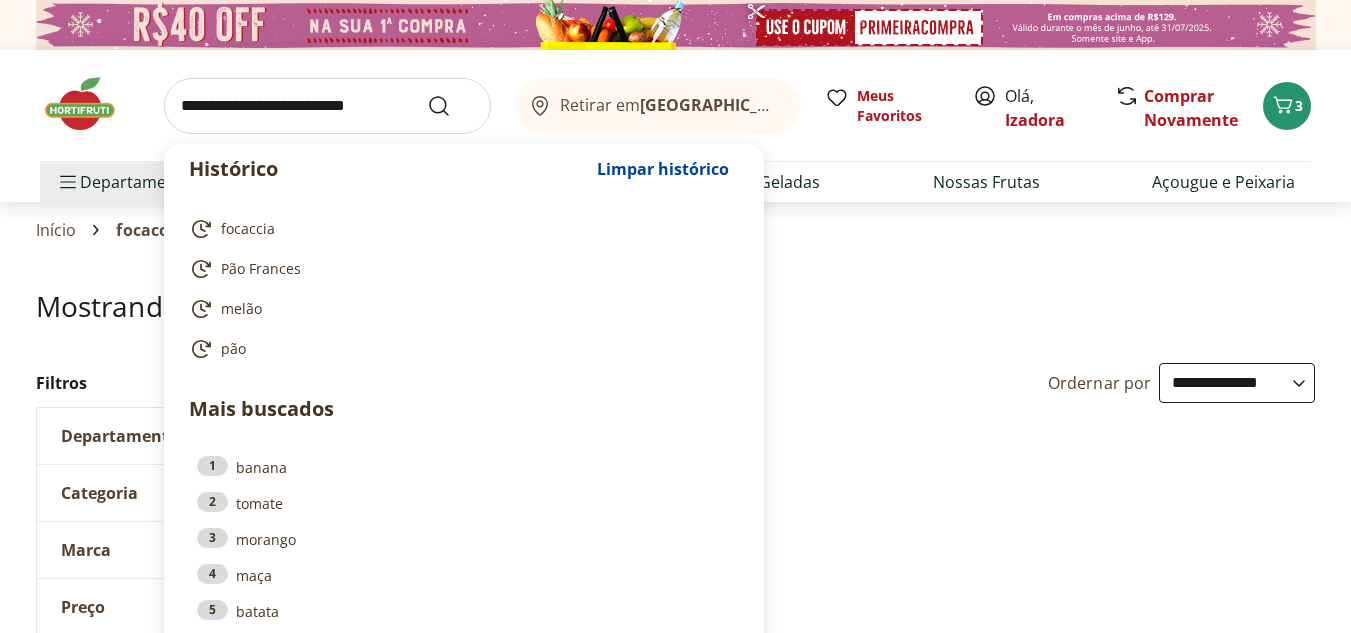 click at bounding box center (327, 106) 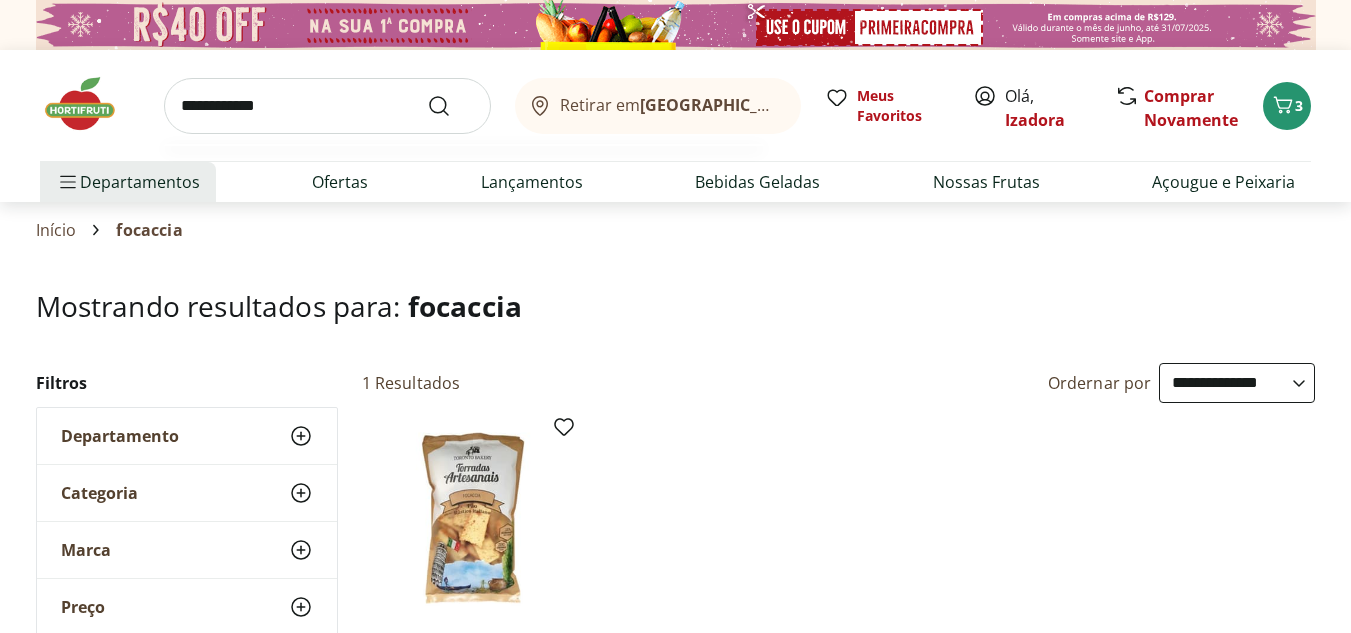 type on "**********" 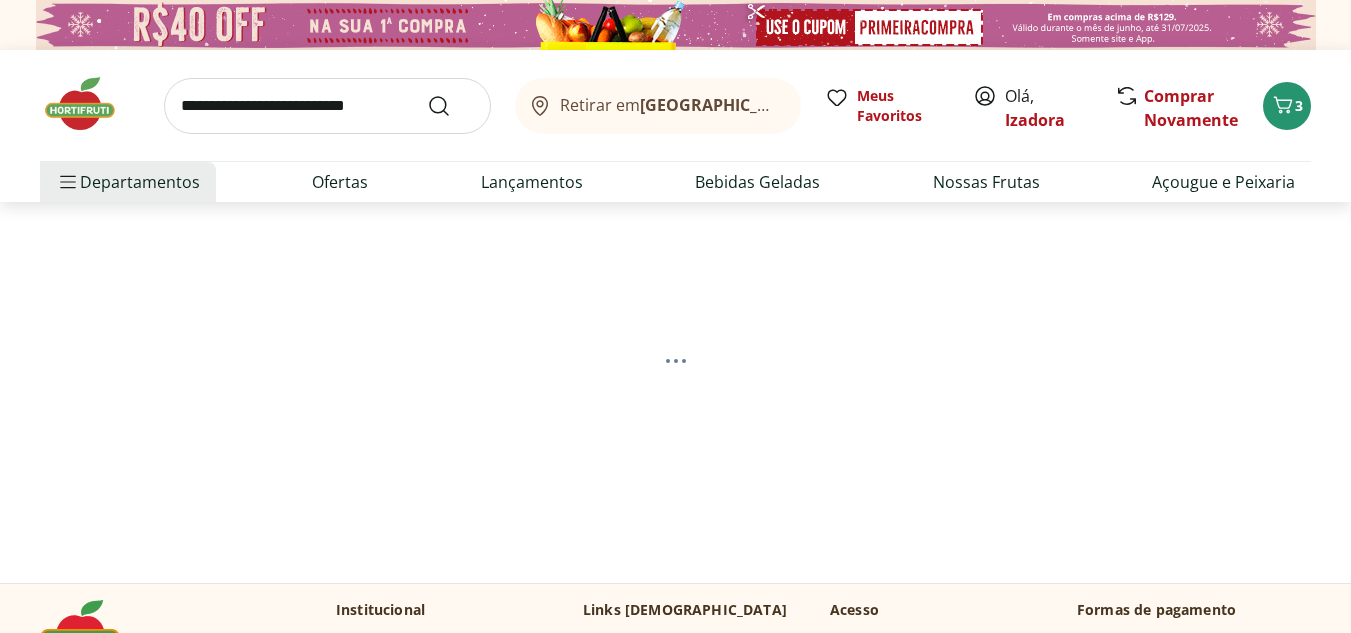 select on "**********" 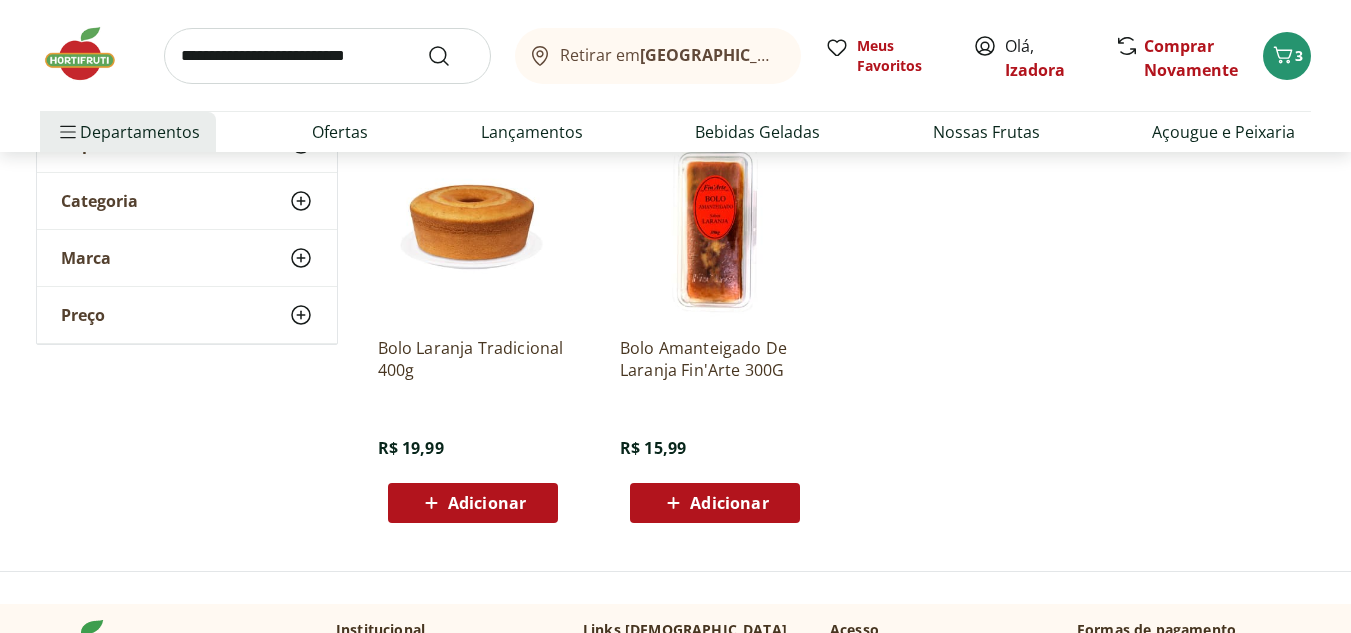 scroll, scrollTop: 300, scrollLeft: 0, axis: vertical 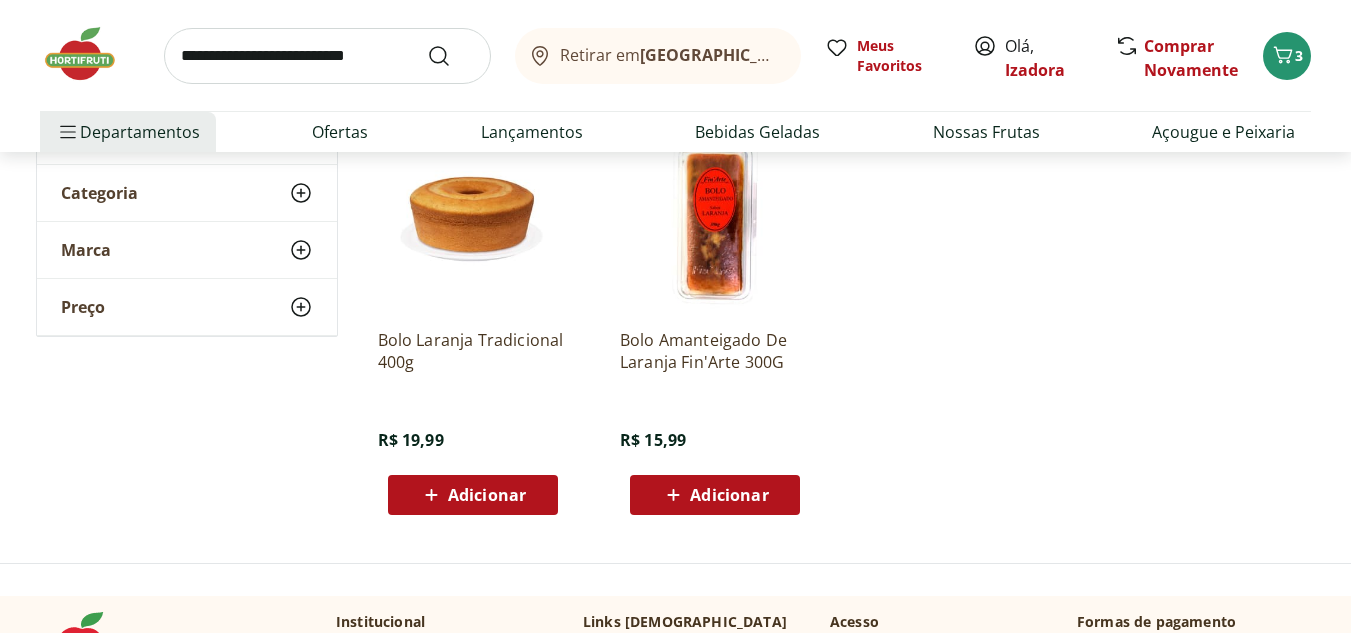 click on "Adicionar" at bounding box center [487, 495] 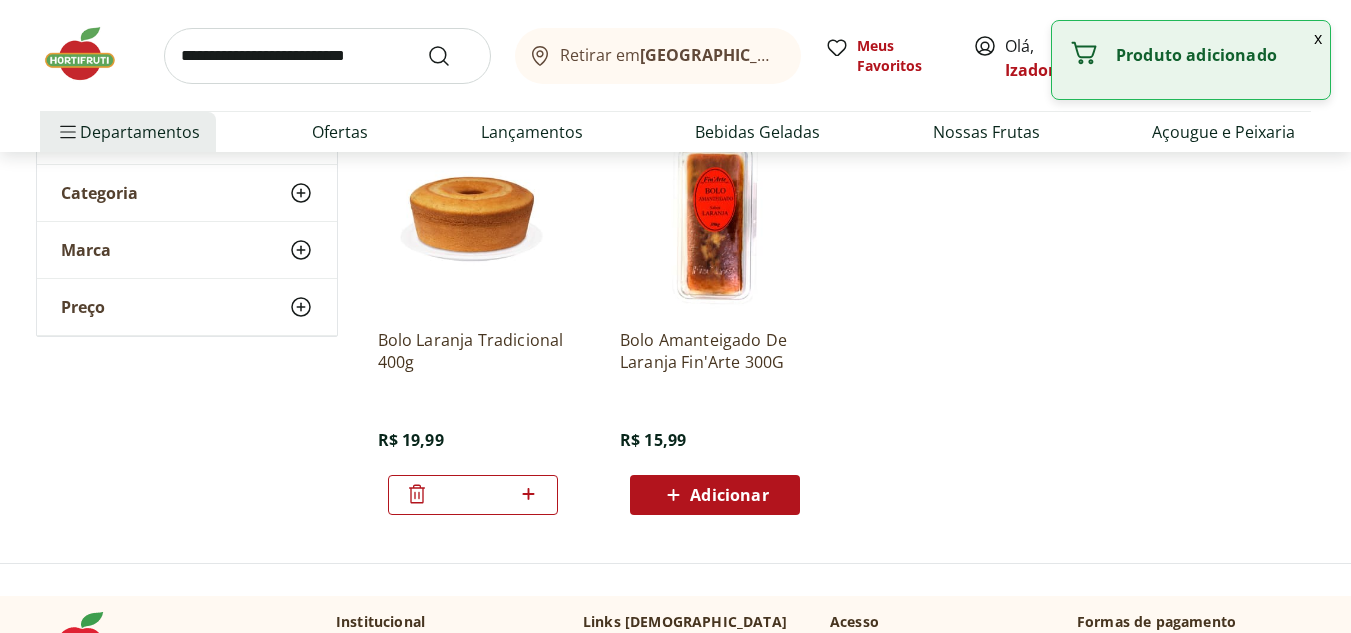 scroll, scrollTop: 0, scrollLeft: 0, axis: both 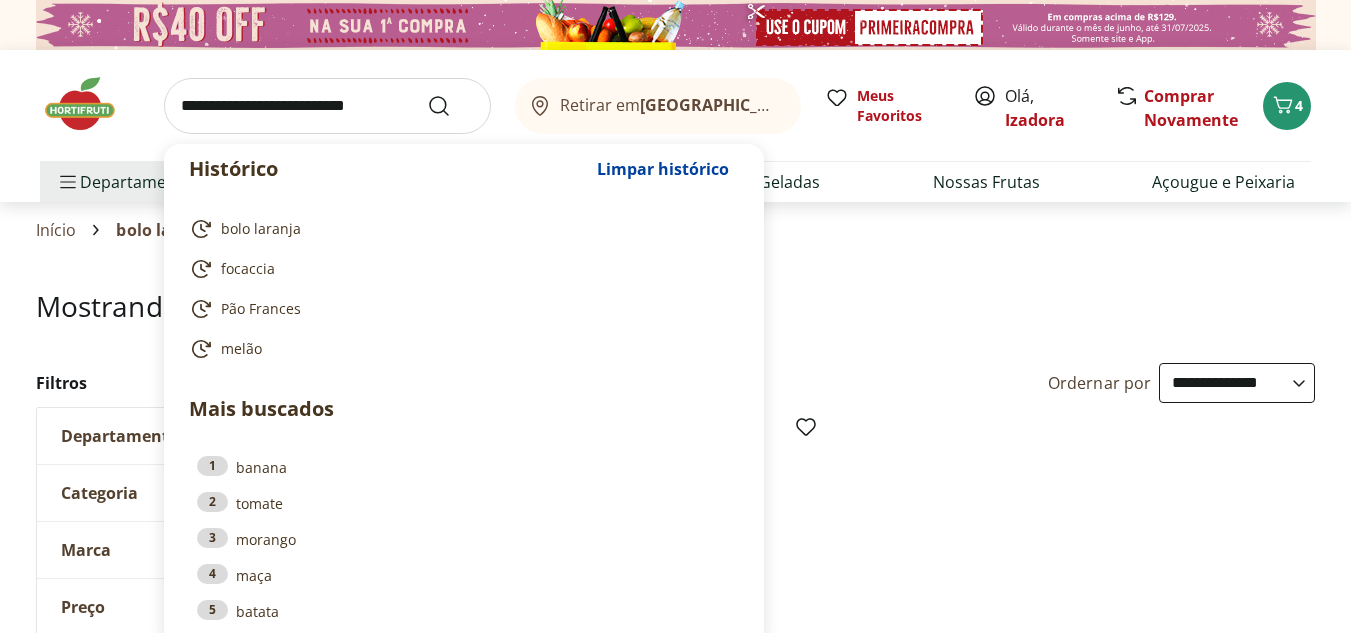 click at bounding box center (327, 106) 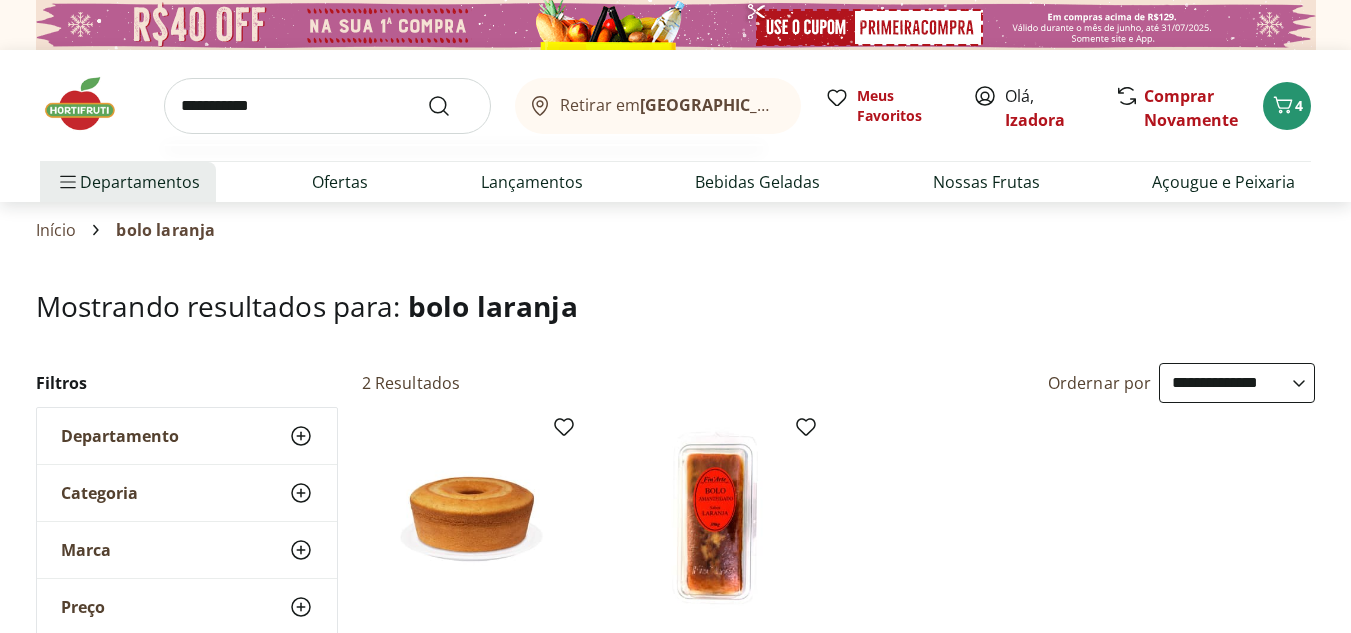 type on "**********" 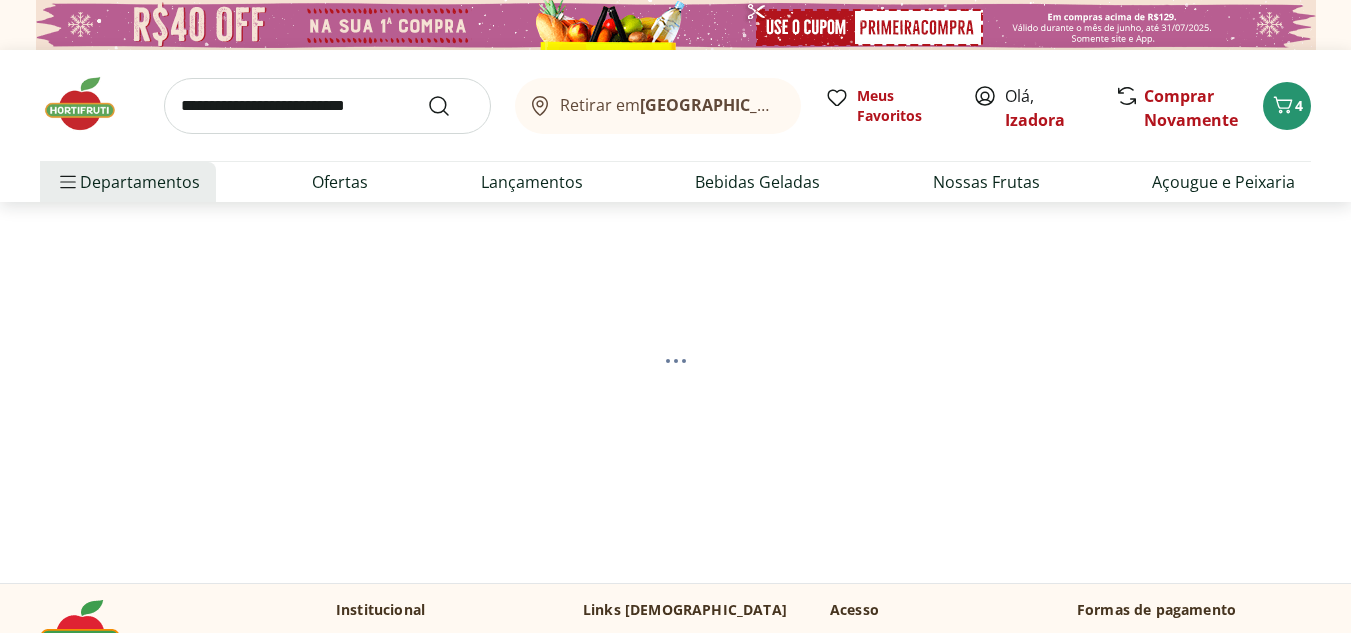 select on "**********" 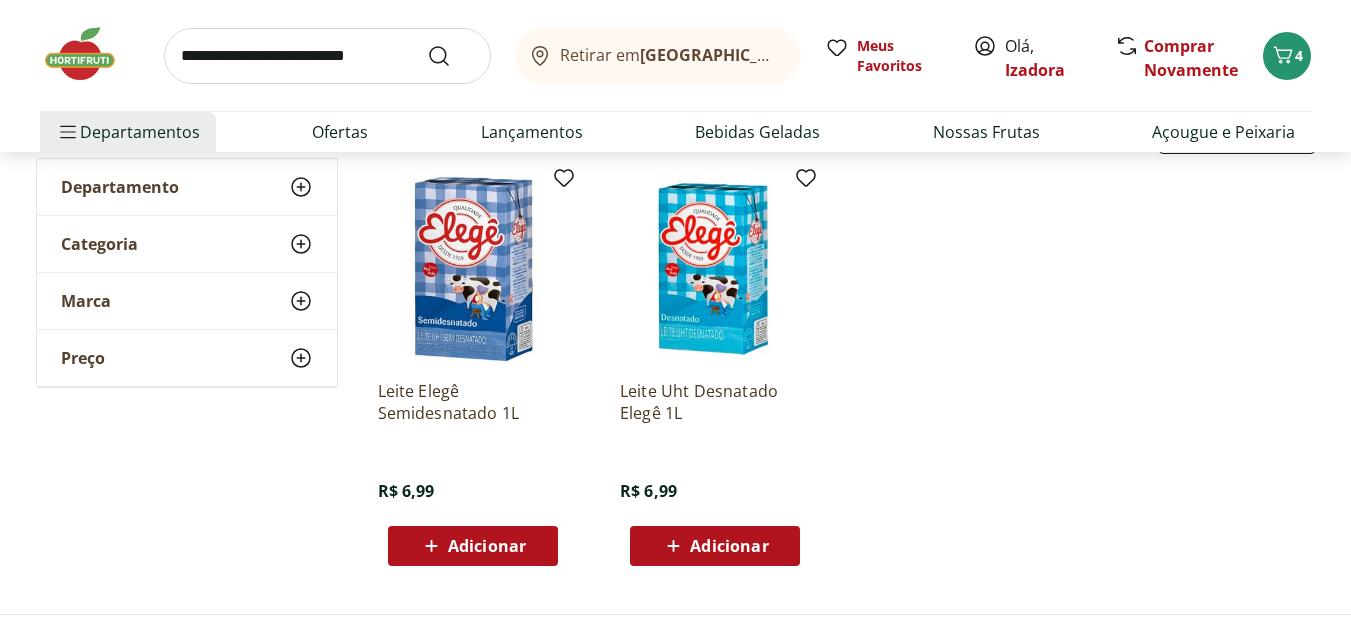 scroll, scrollTop: 256, scrollLeft: 0, axis: vertical 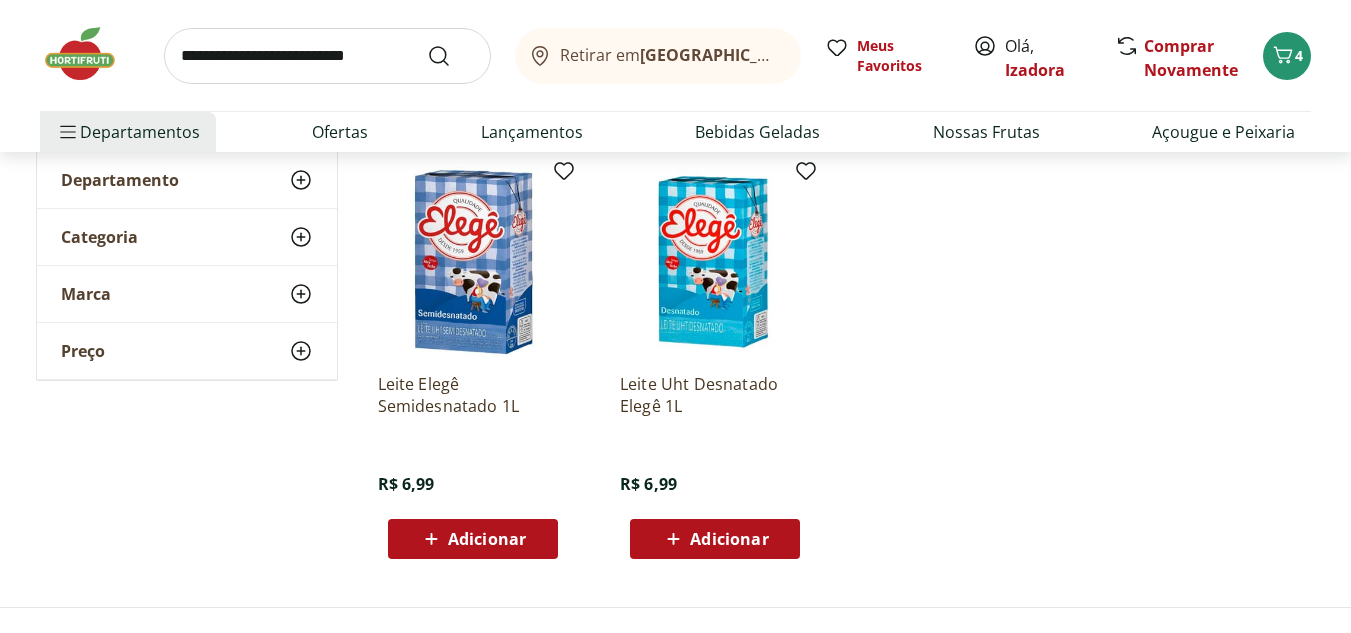 click on "Adicionar" at bounding box center (487, 539) 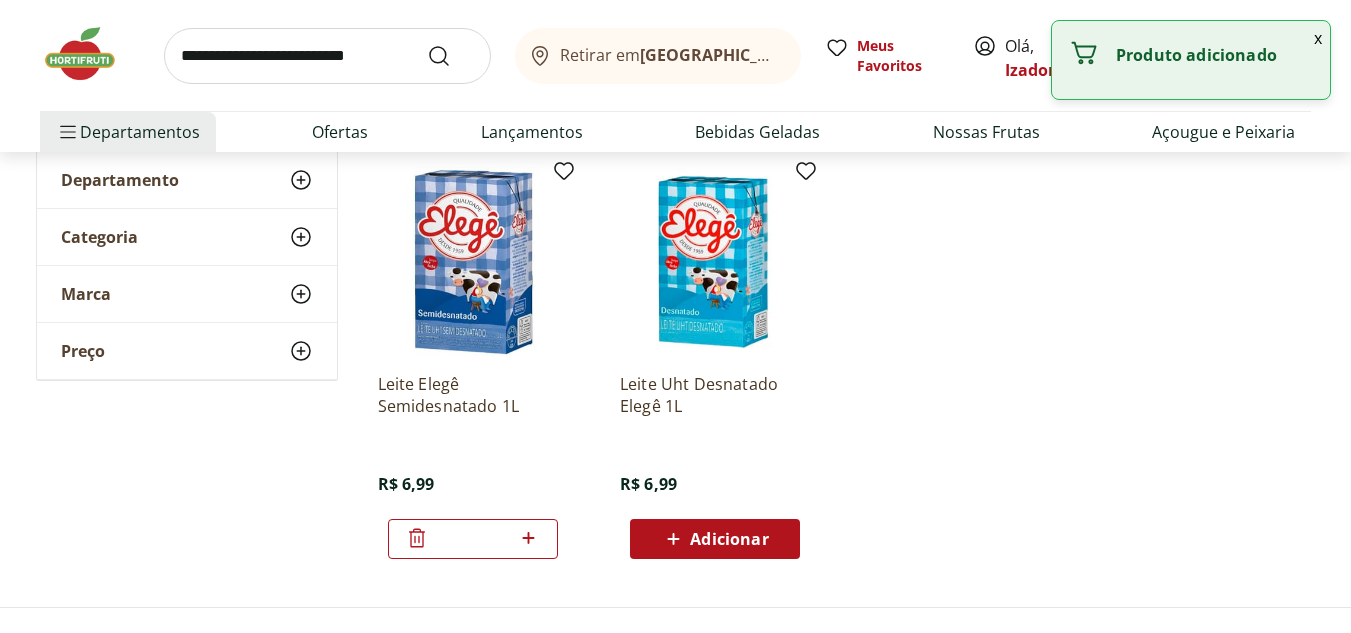 click 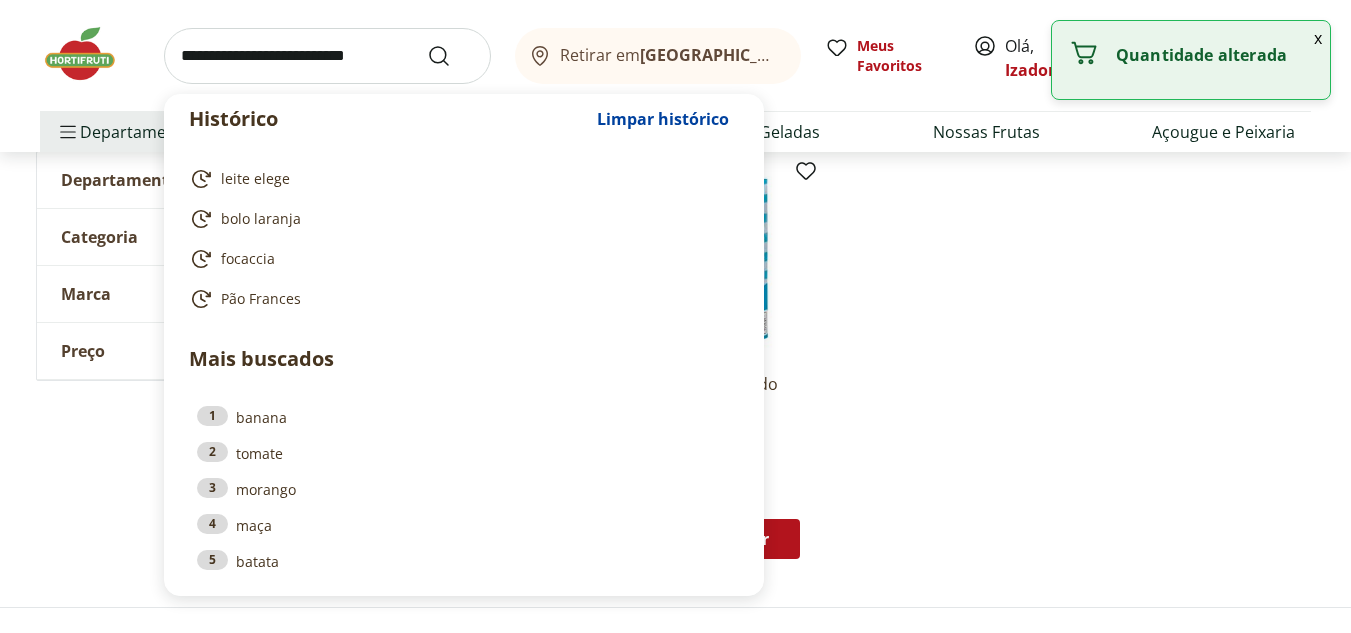 click at bounding box center (327, 56) 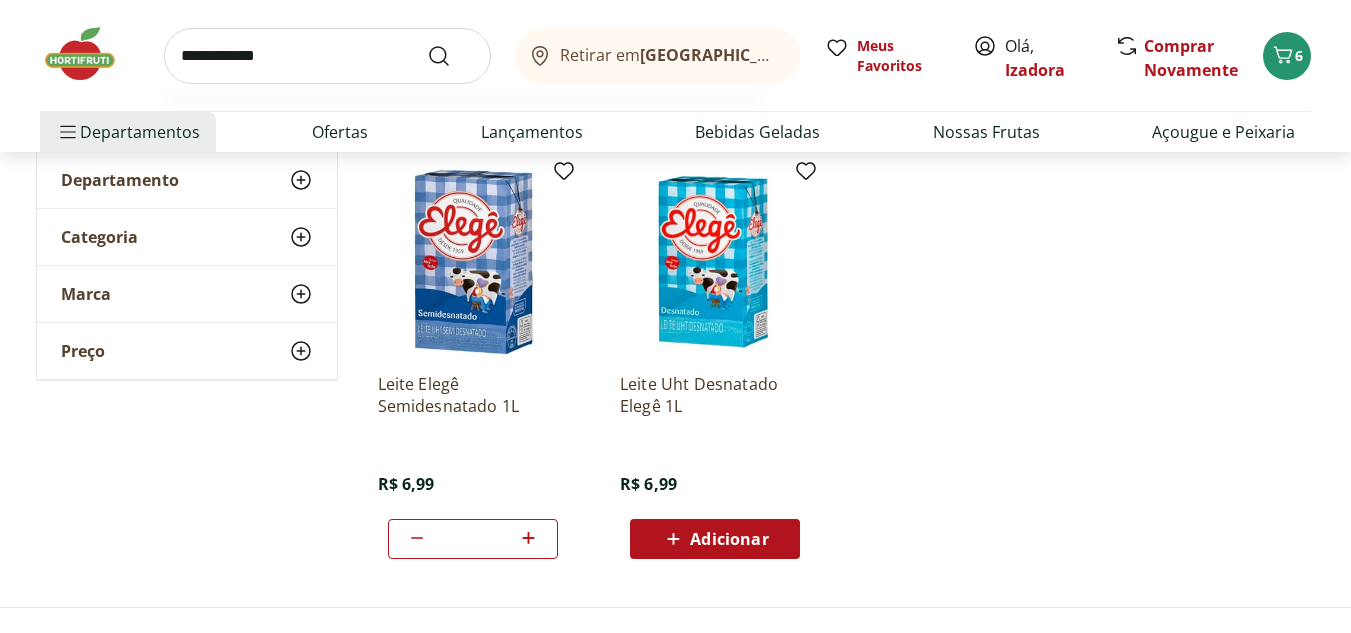 type on "**********" 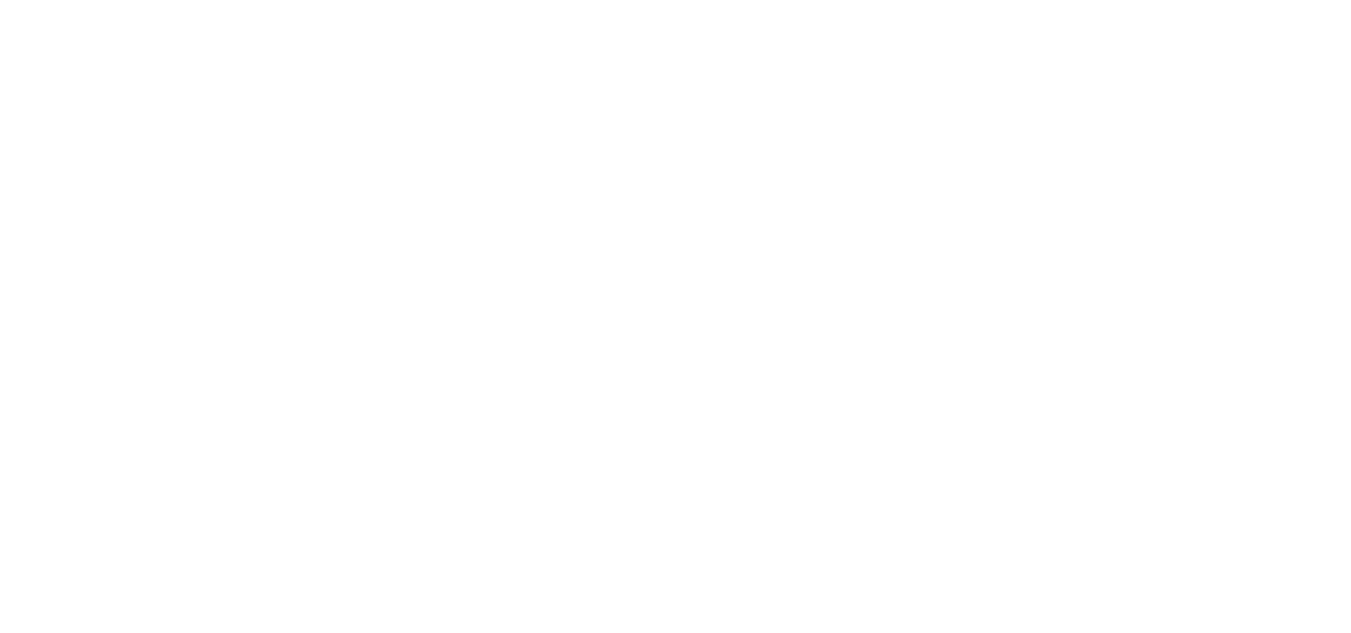 scroll, scrollTop: 0, scrollLeft: 0, axis: both 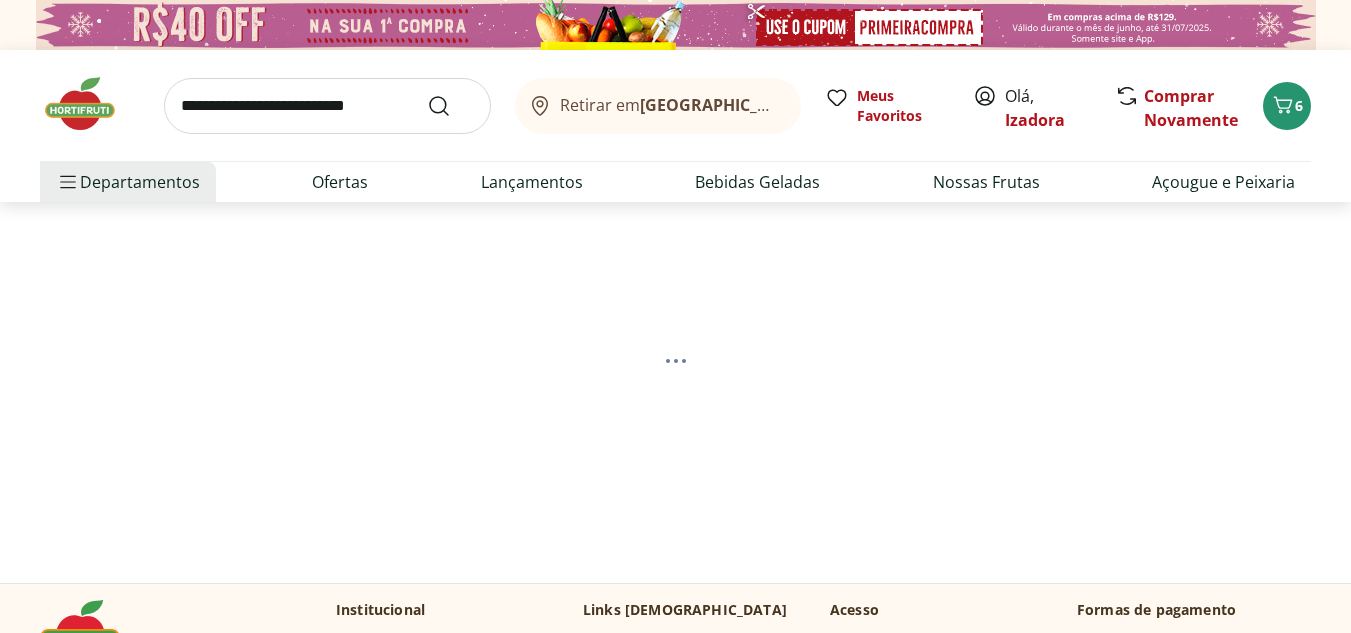 select on "**********" 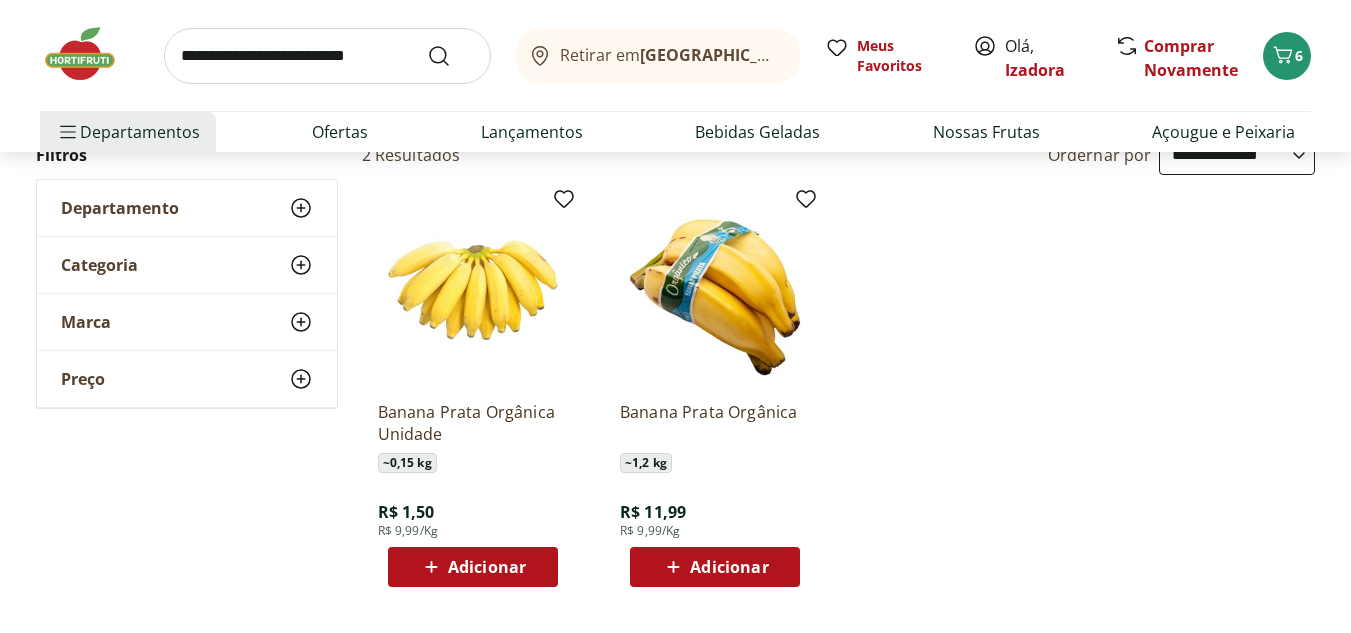 scroll, scrollTop: 235, scrollLeft: 0, axis: vertical 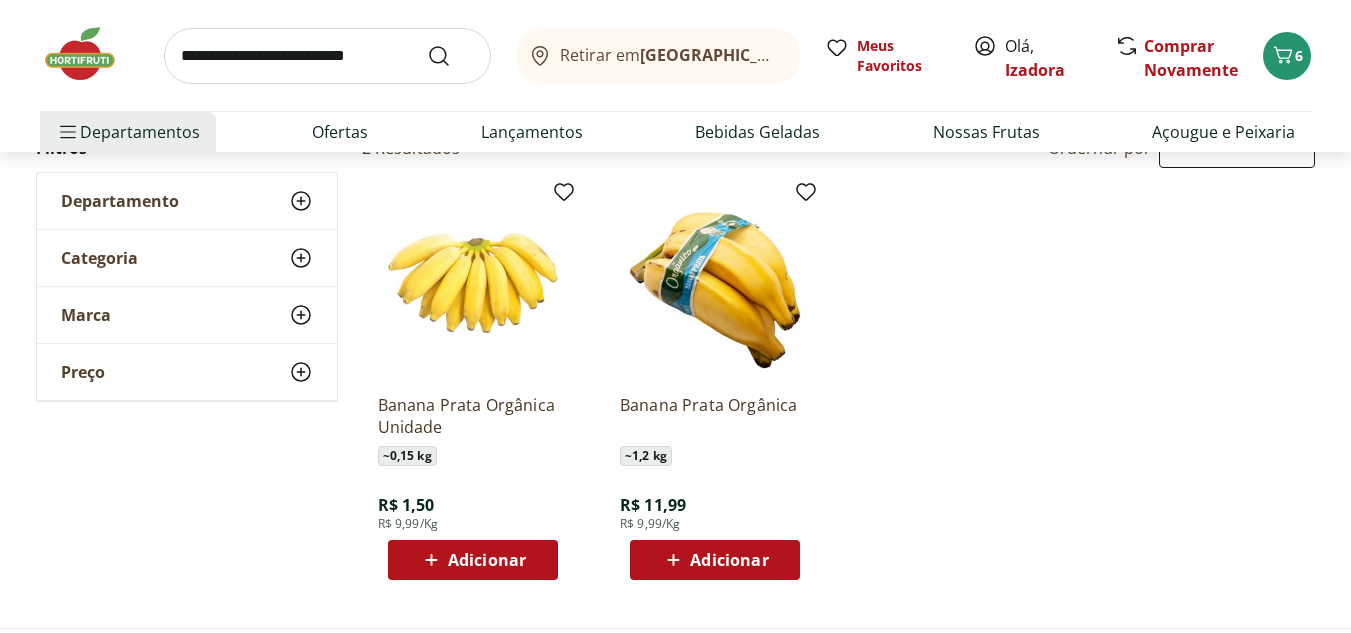 click on "Adicionar" at bounding box center (487, 560) 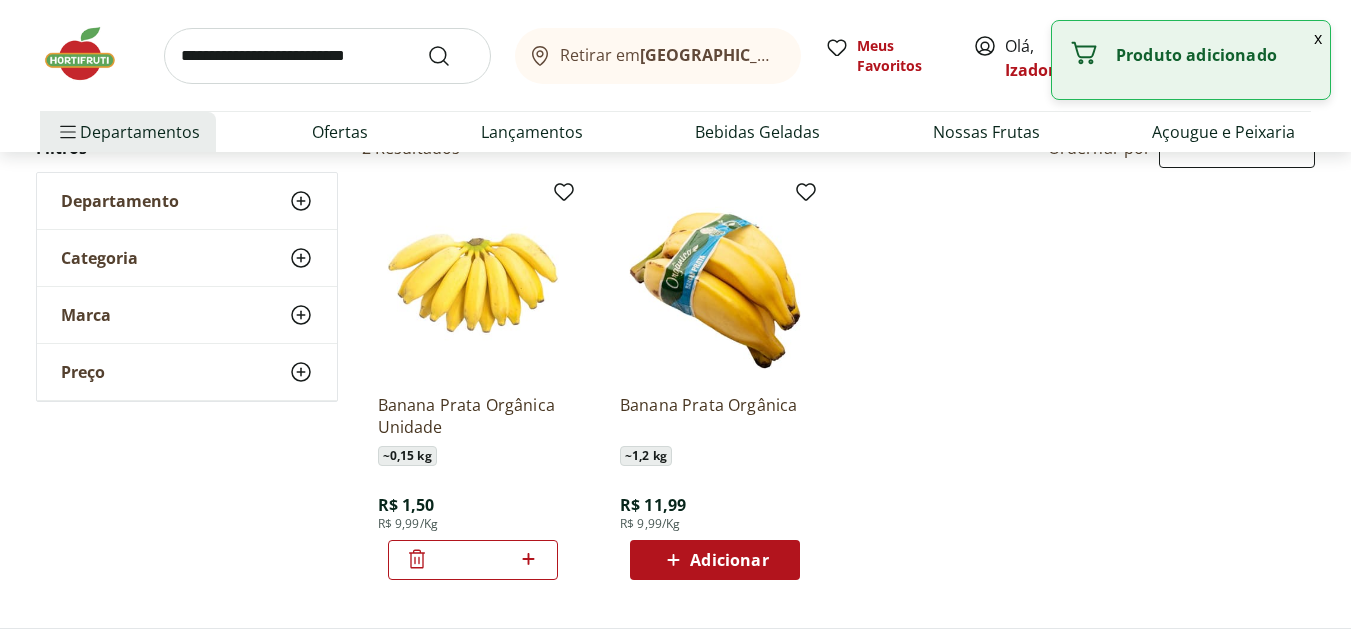 click 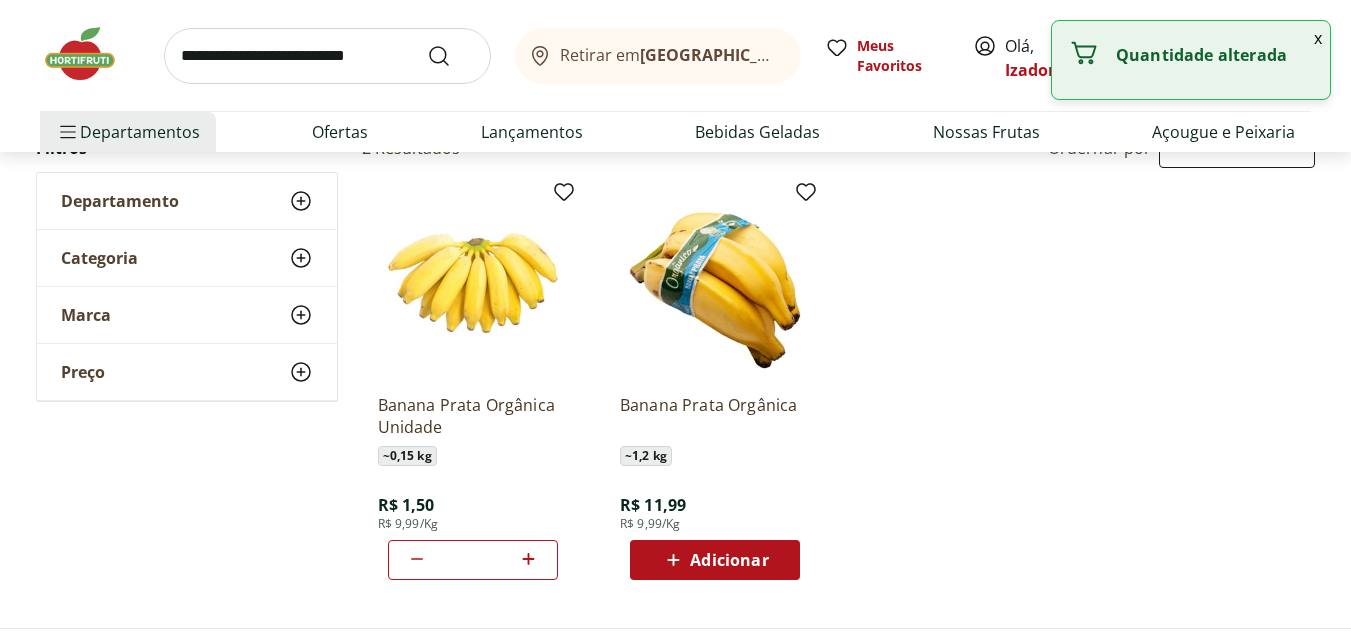 click 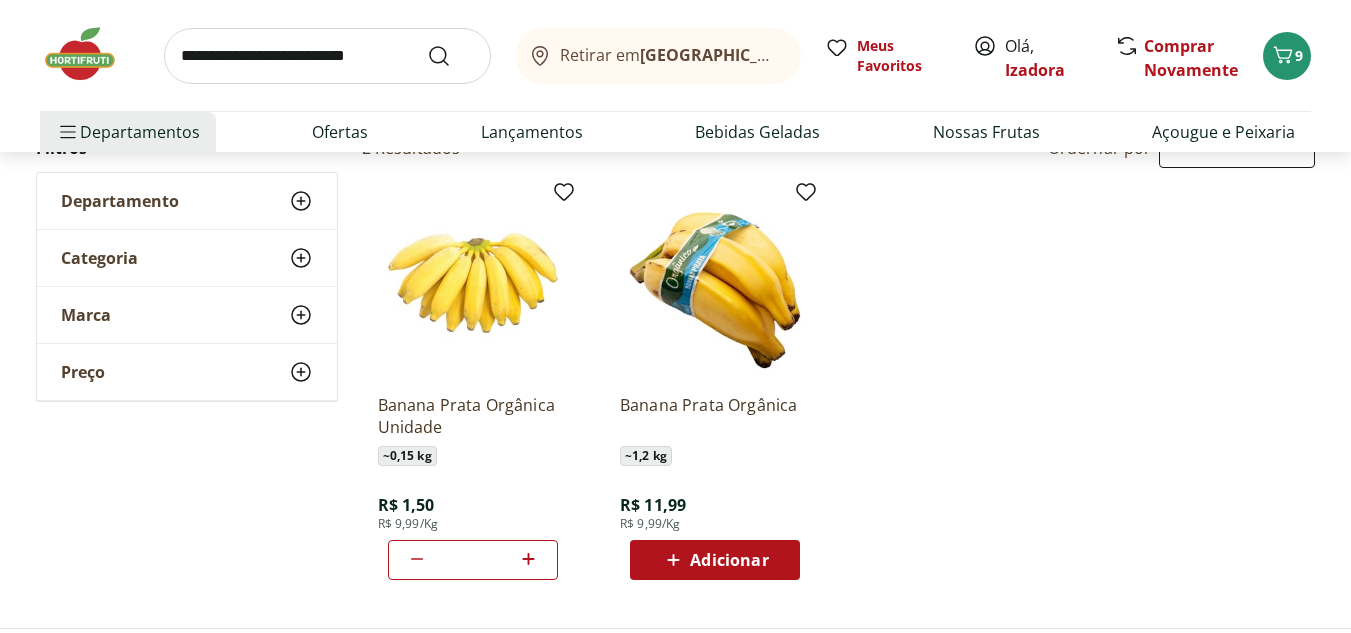 scroll, scrollTop: 0, scrollLeft: 0, axis: both 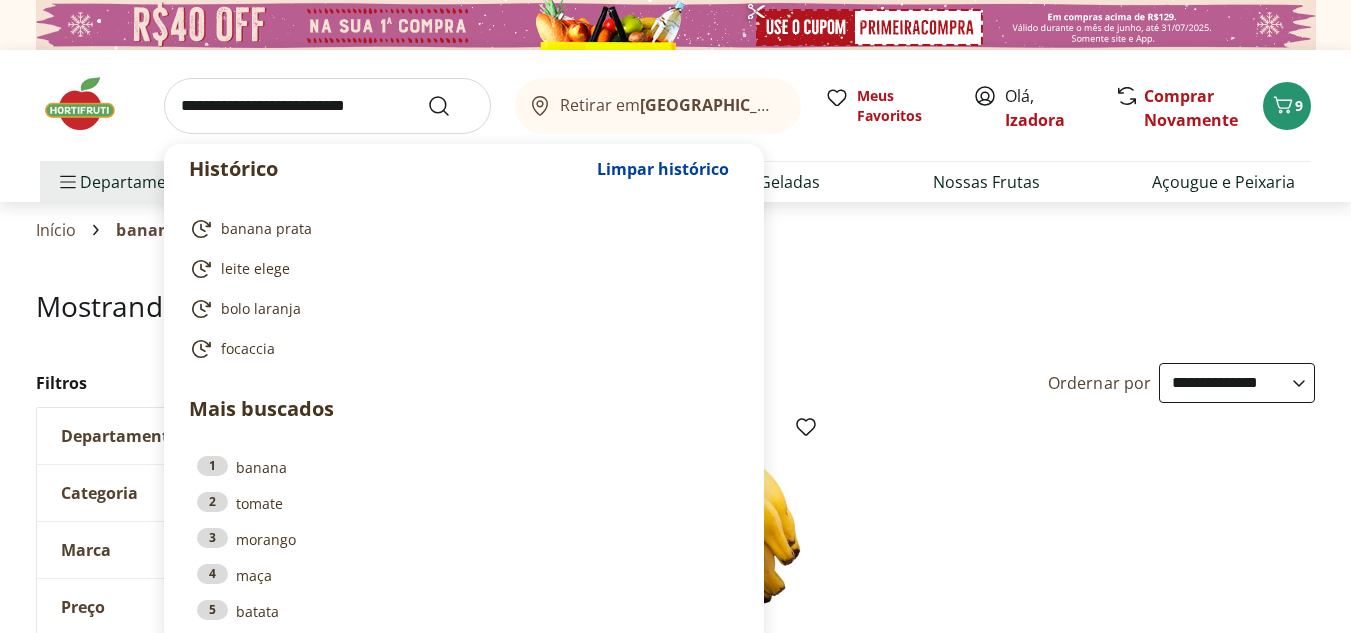 click at bounding box center [327, 106] 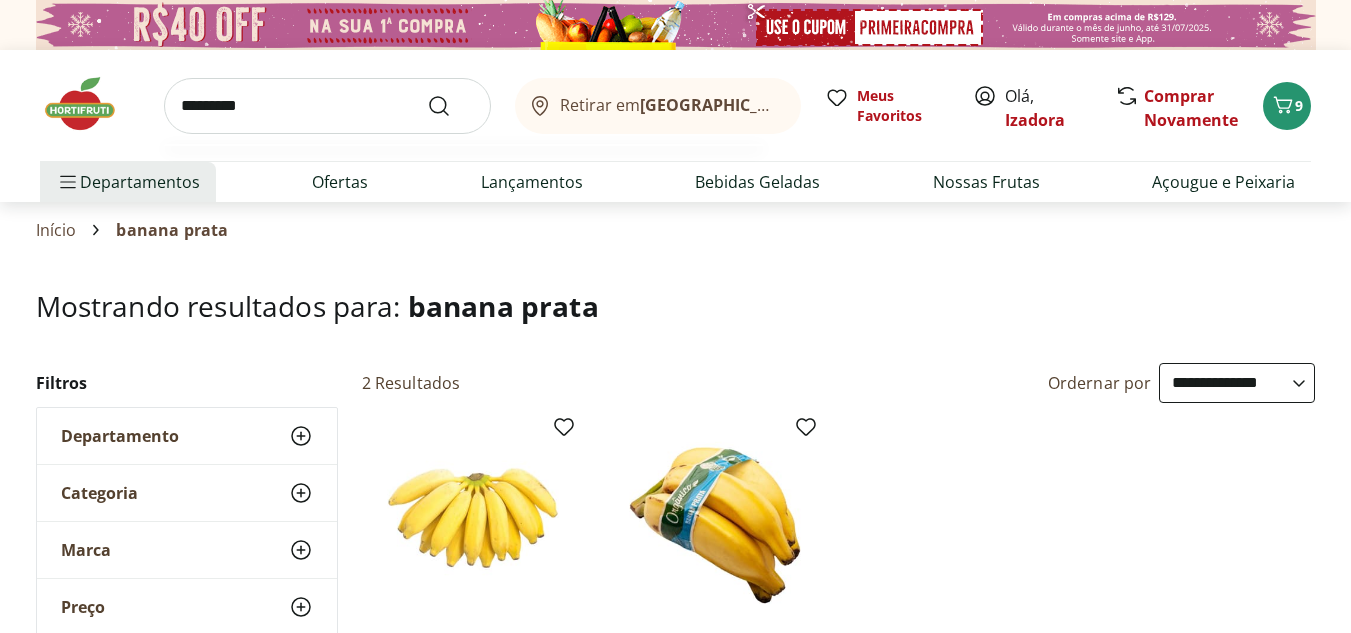 type on "*********" 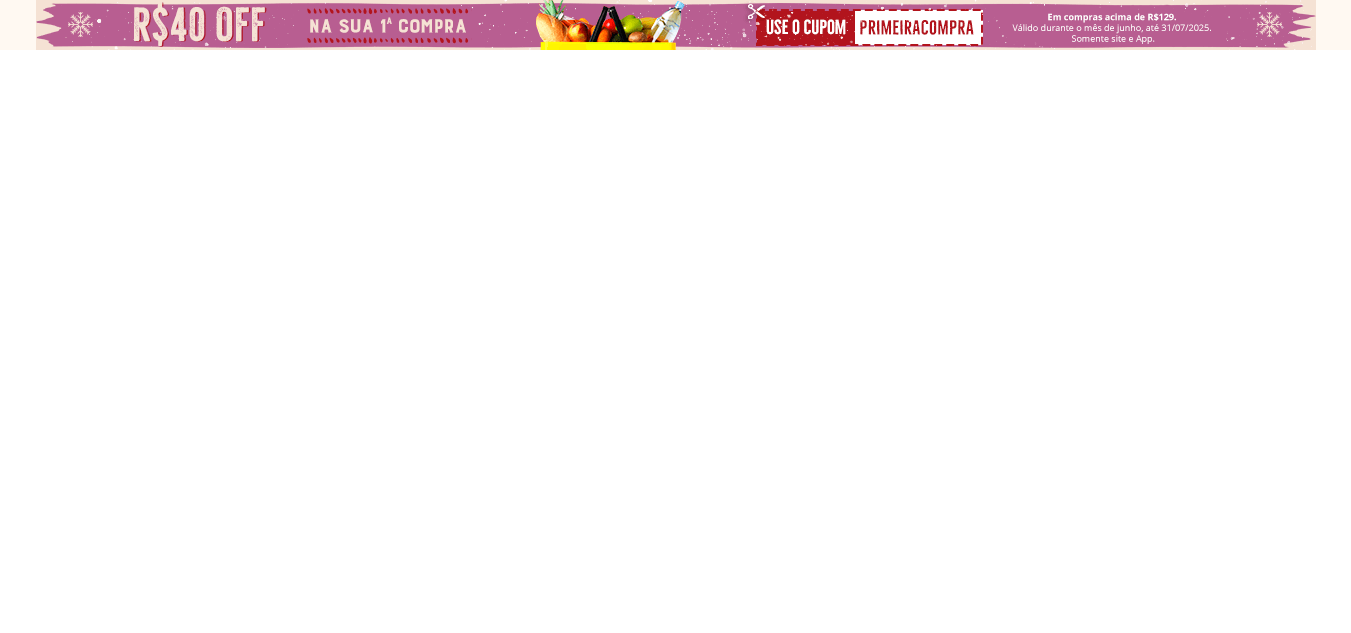 select on "**********" 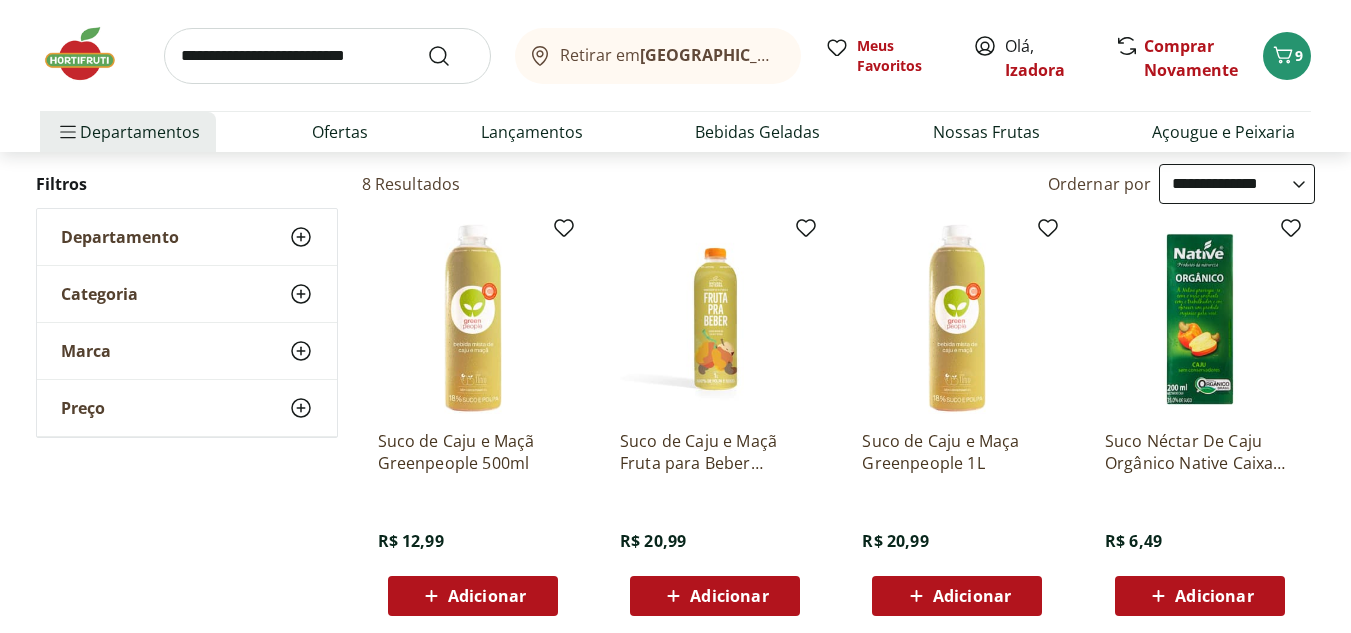 scroll, scrollTop: 215, scrollLeft: 0, axis: vertical 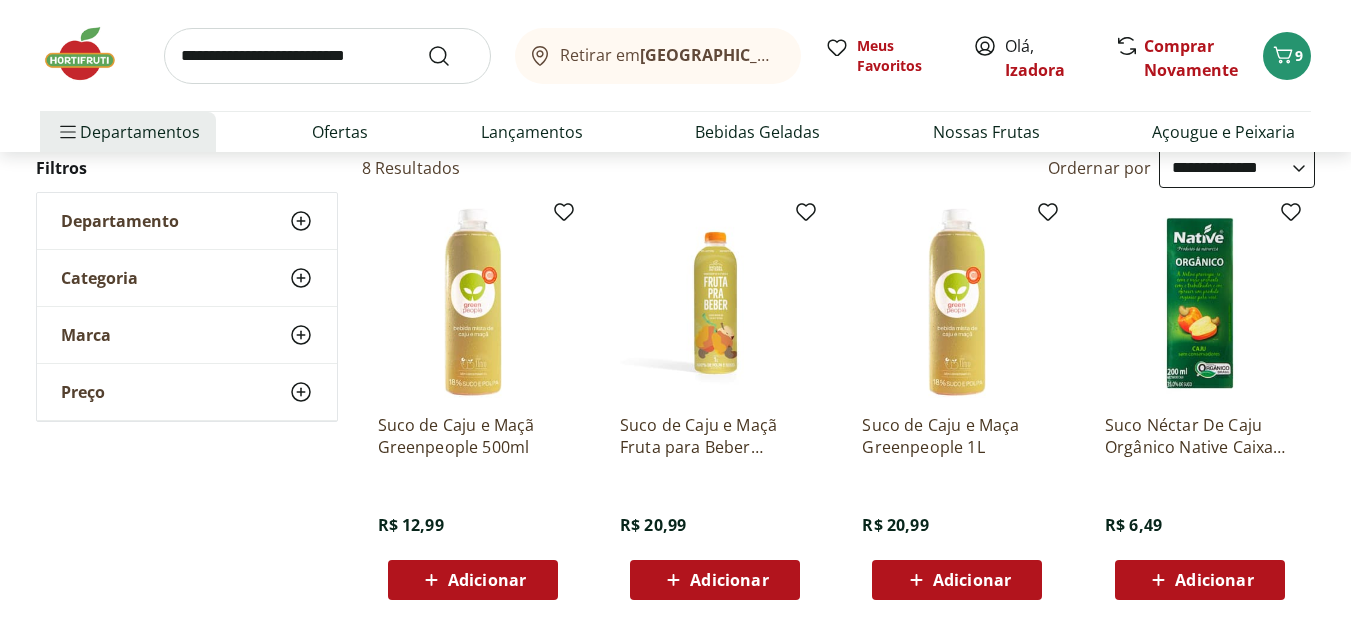 click 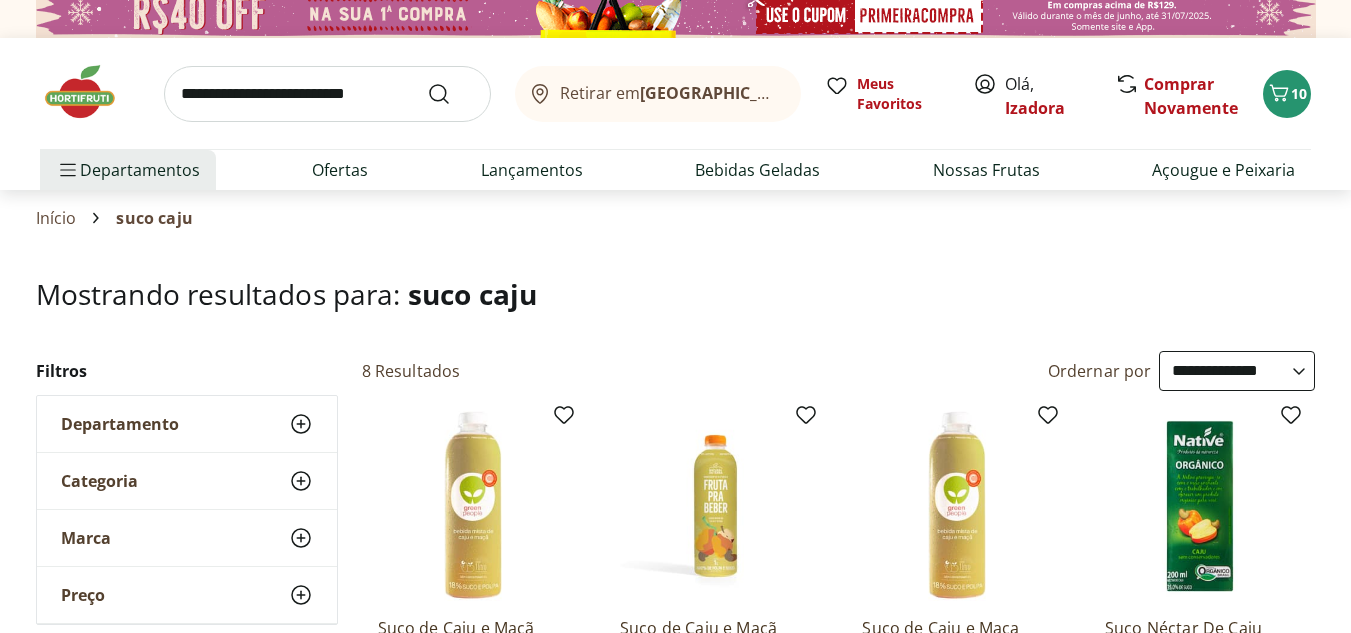 scroll, scrollTop: 2, scrollLeft: 0, axis: vertical 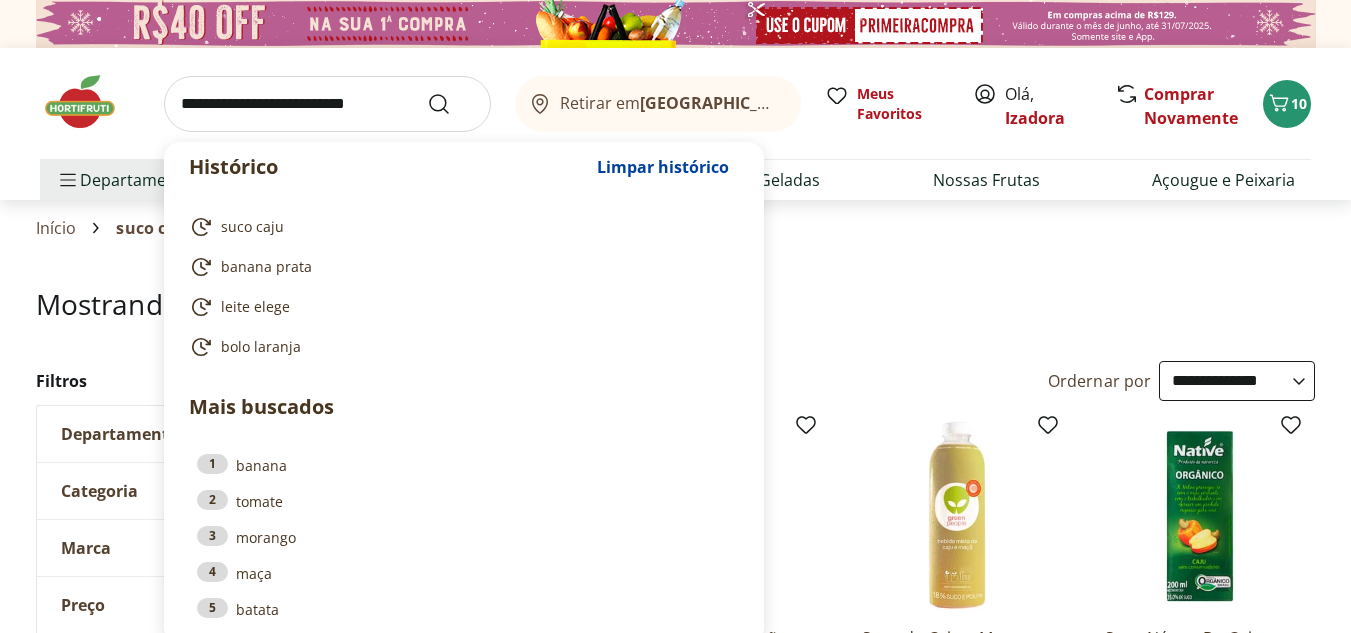 click at bounding box center [327, 104] 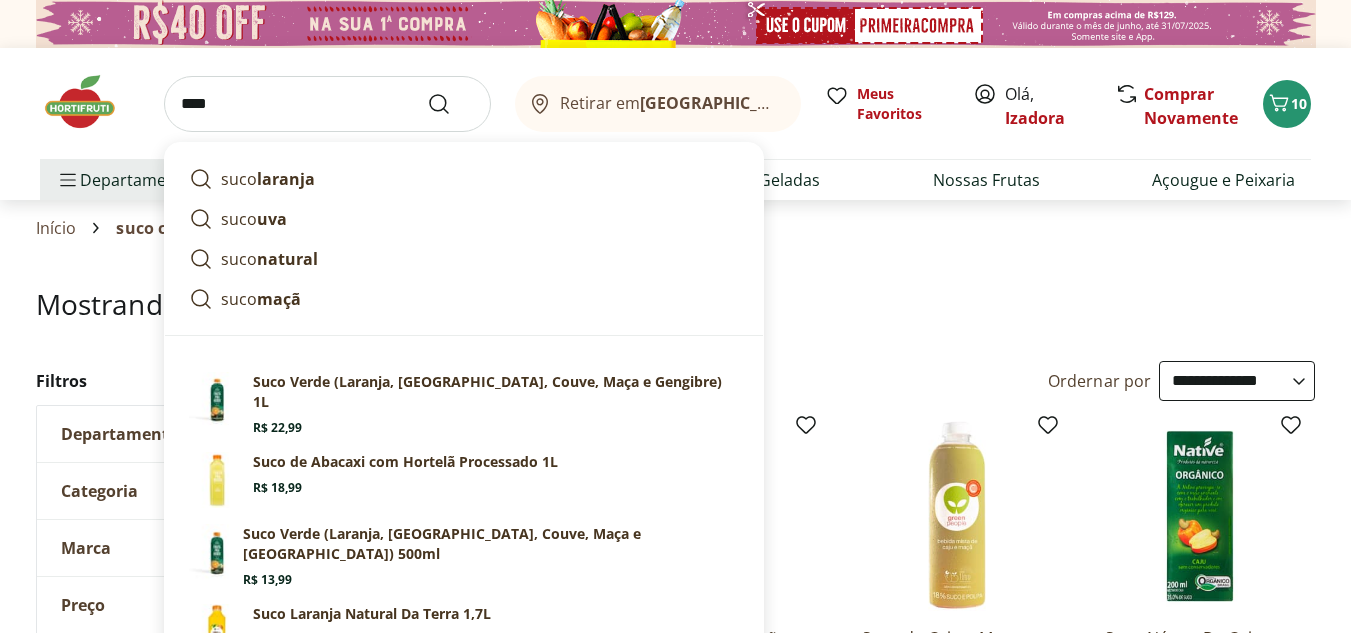 type on "****" 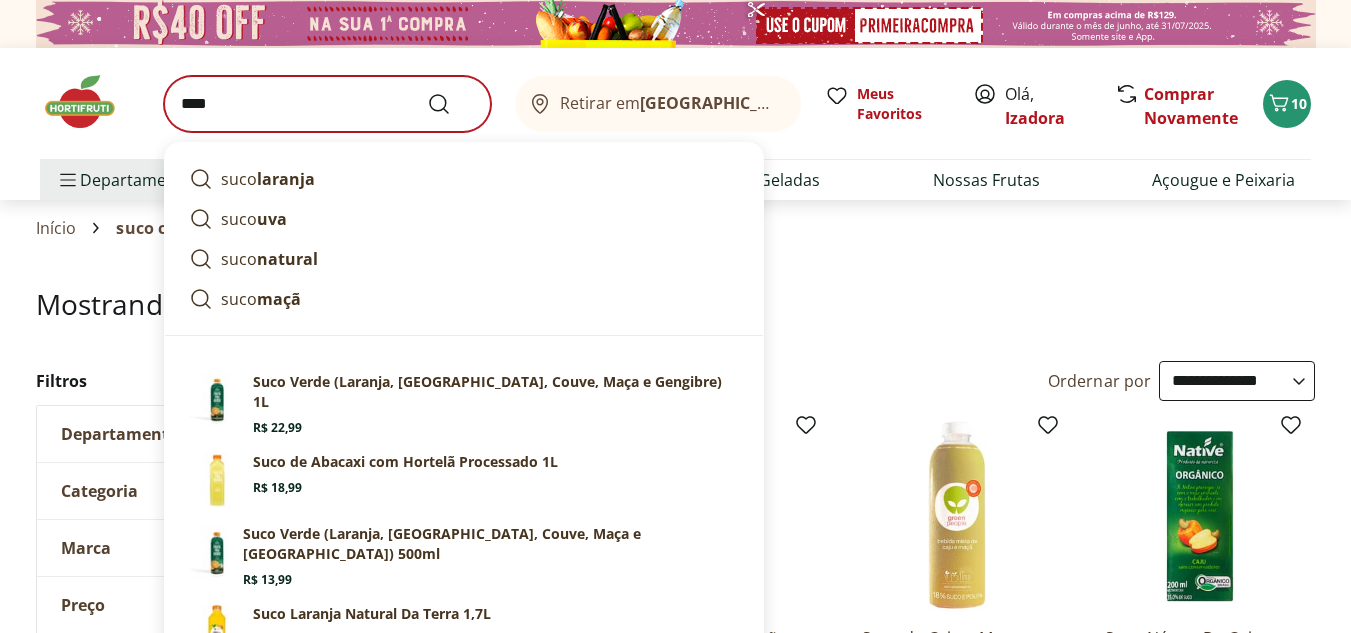 scroll, scrollTop: 0, scrollLeft: 0, axis: both 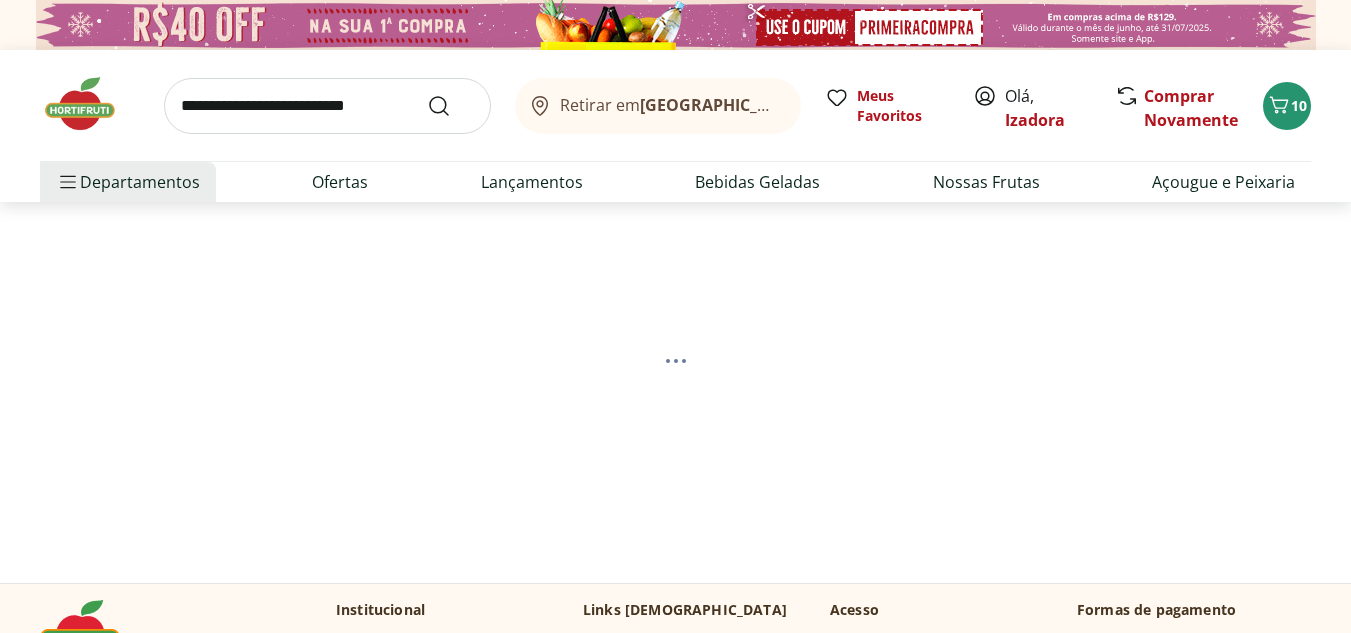 select on "**********" 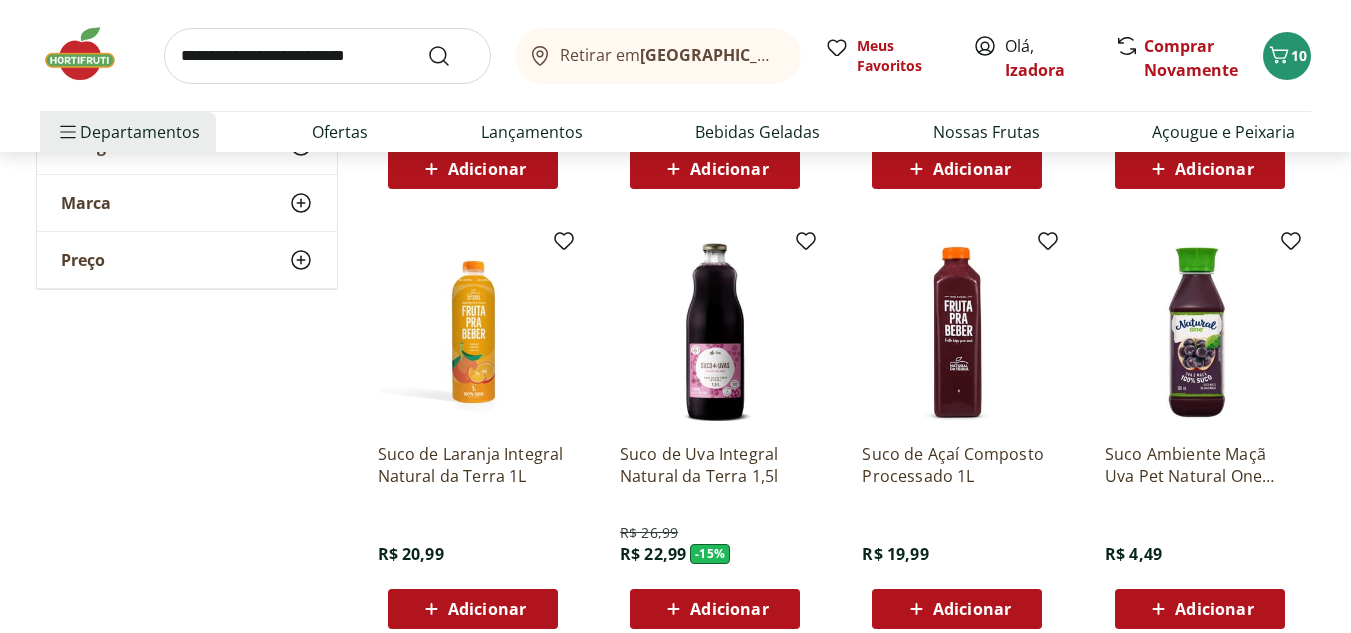 scroll, scrollTop: 635, scrollLeft: 0, axis: vertical 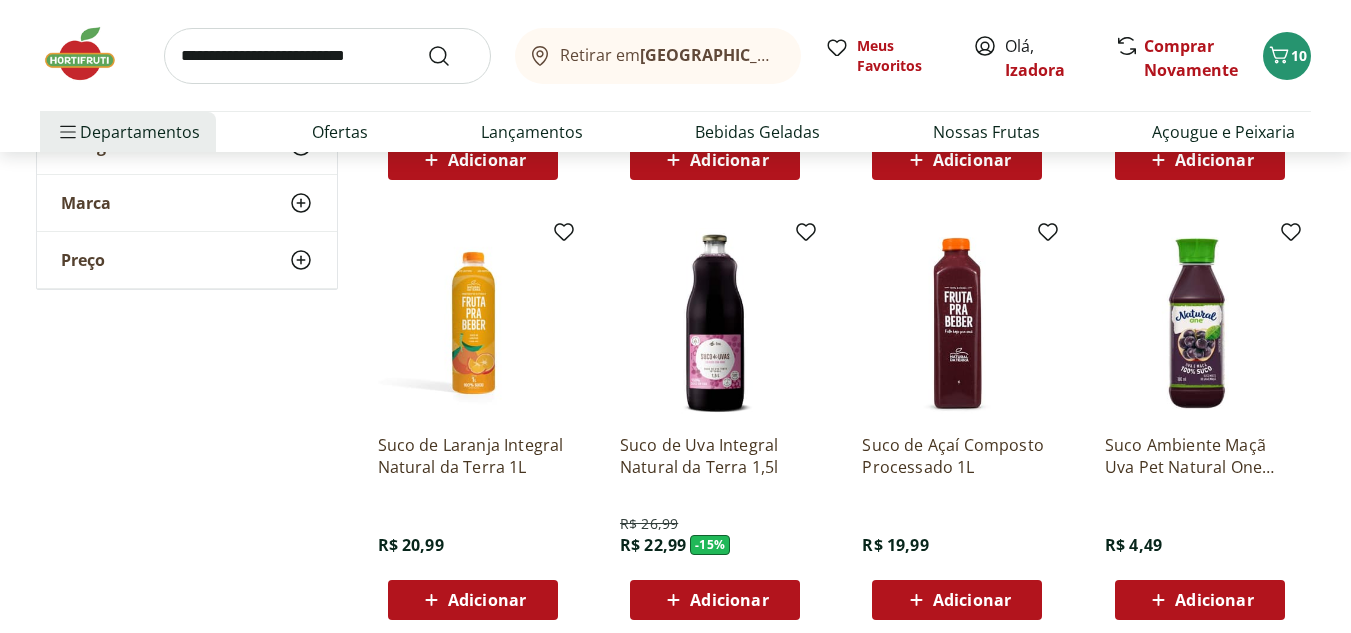 click 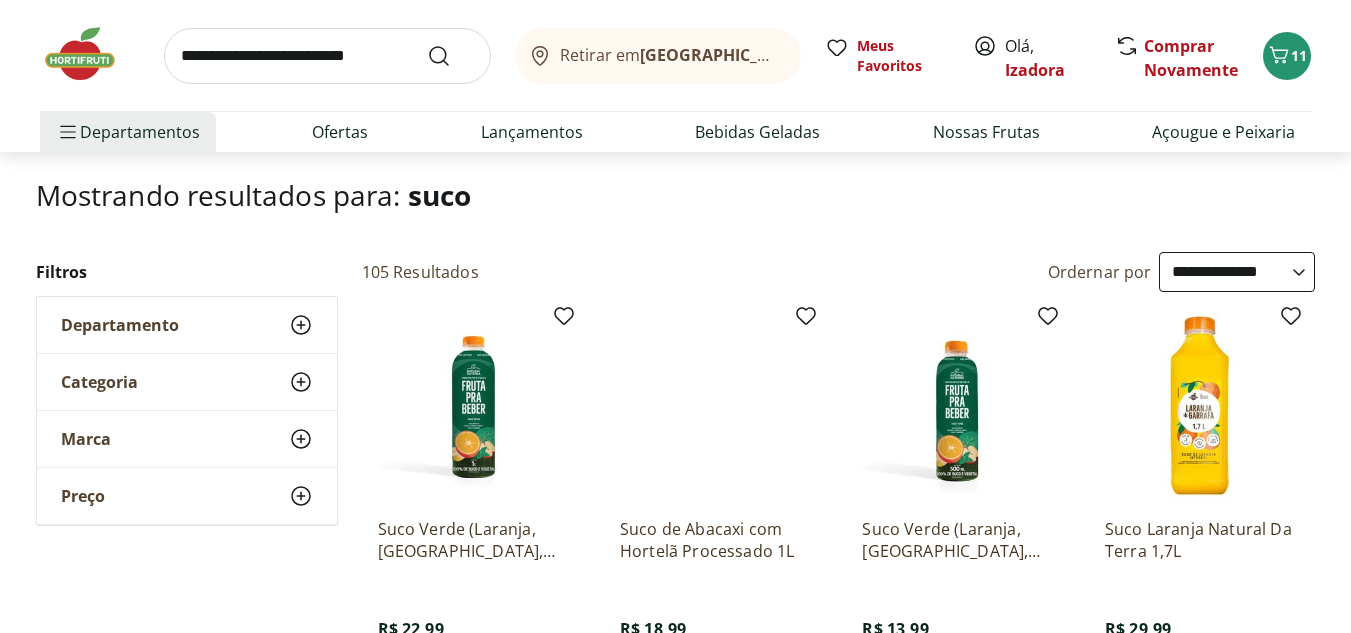 scroll, scrollTop: 0, scrollLeft: 0, axis: both 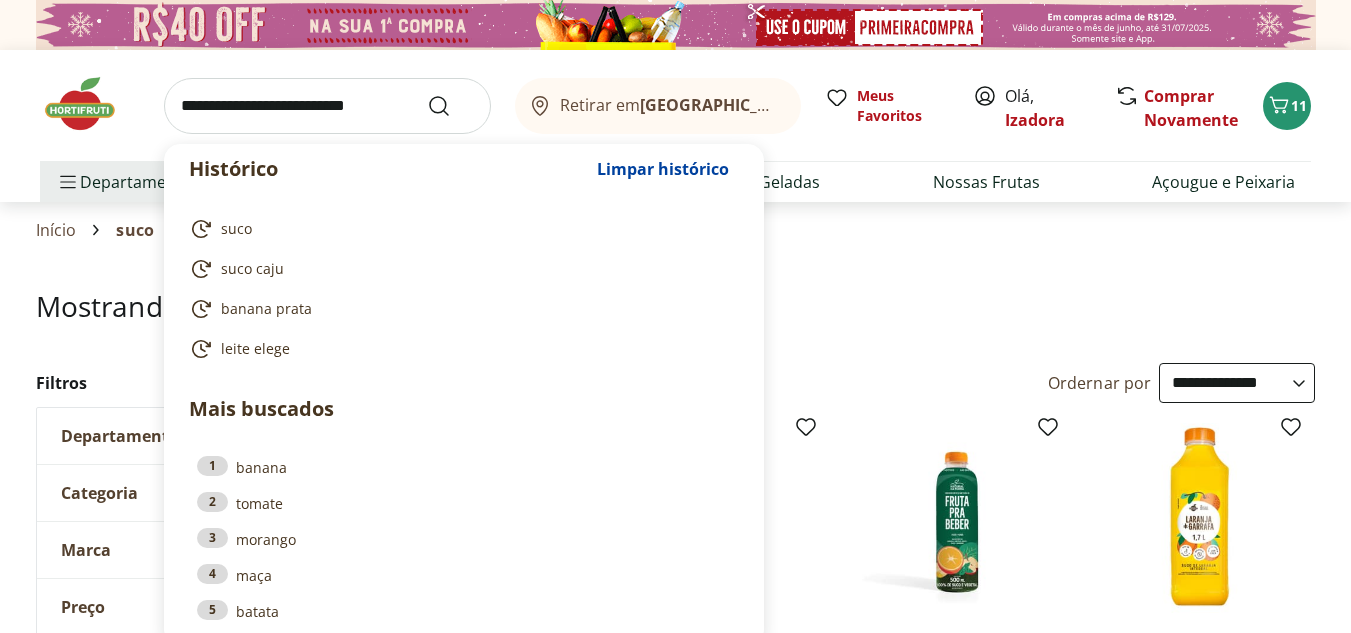 click at bounding box center [327, 106] 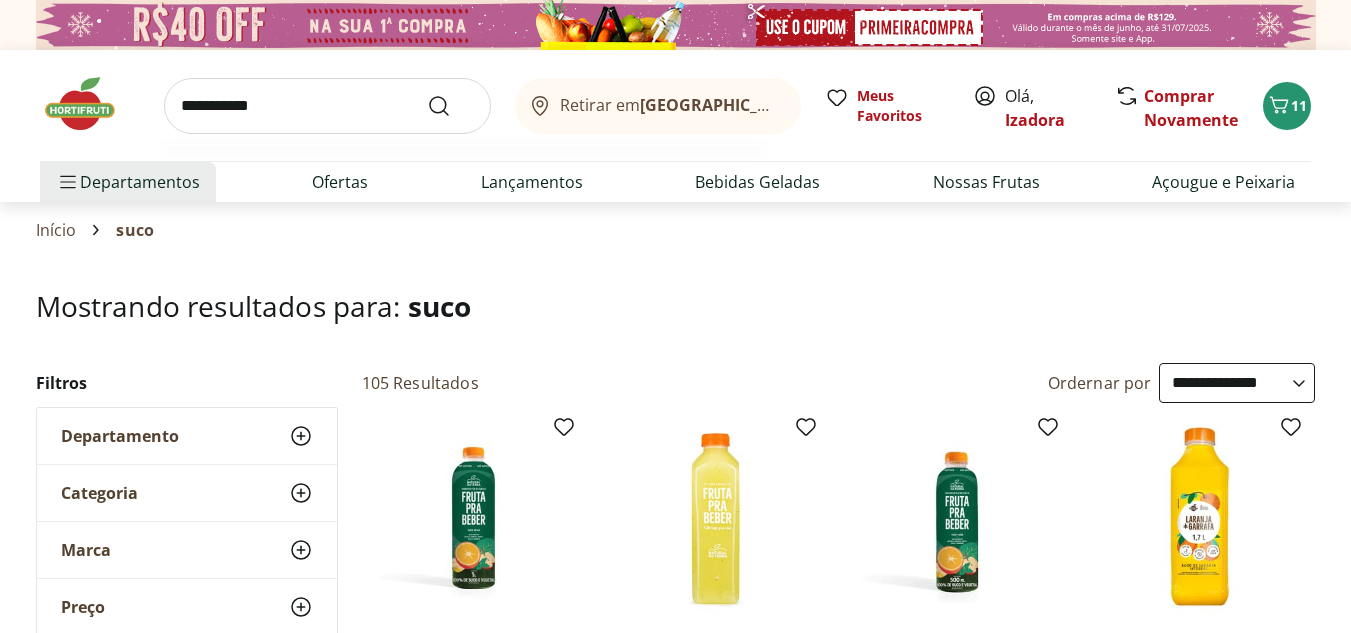 type on "**********" 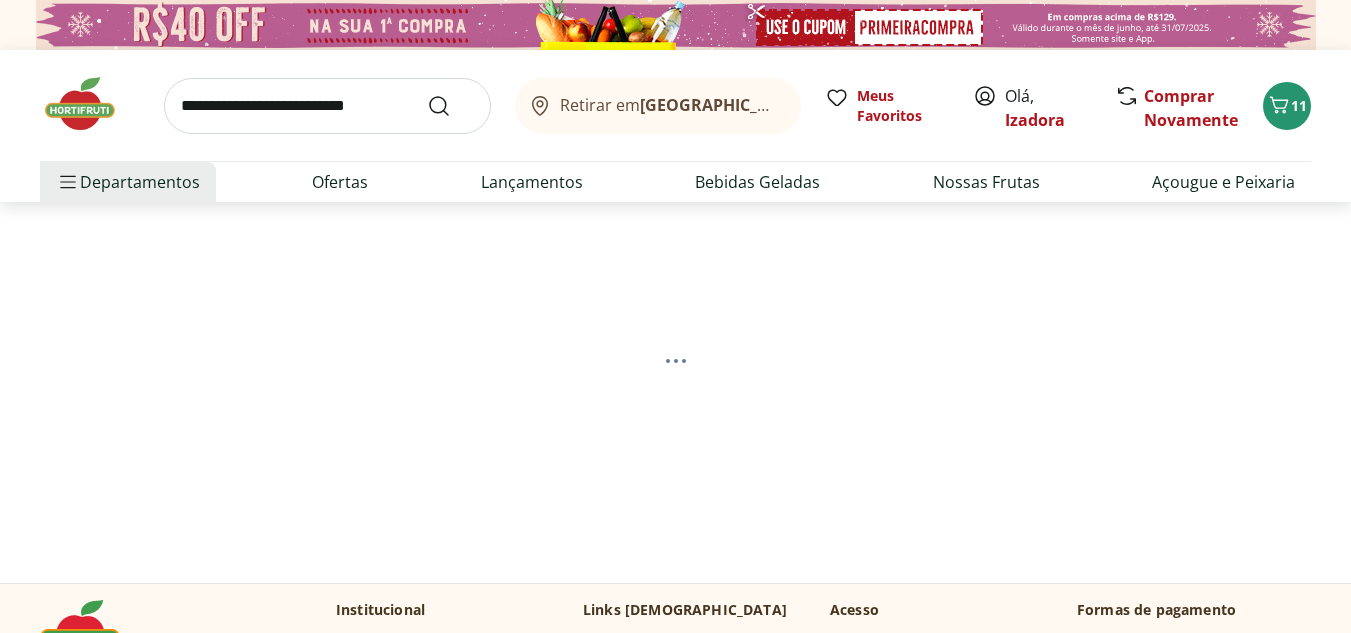 select on "**********" 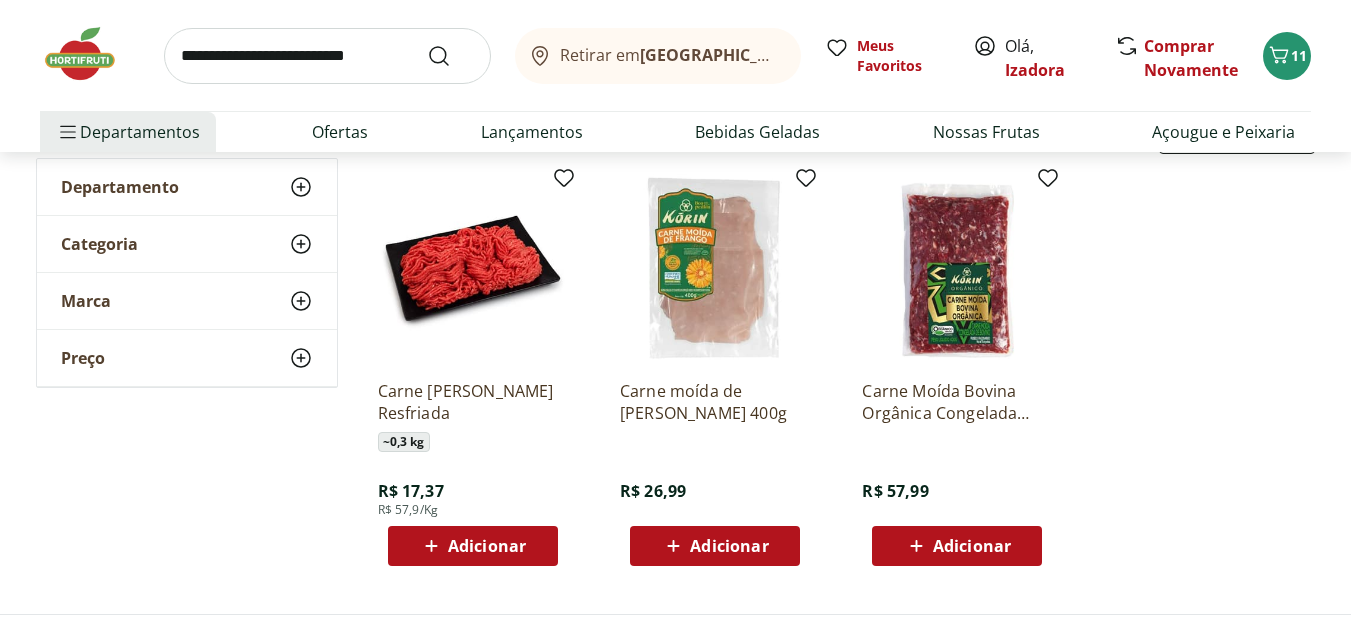 scroll, scrollTop: 256, scrollLeft: 0, axis: vertical 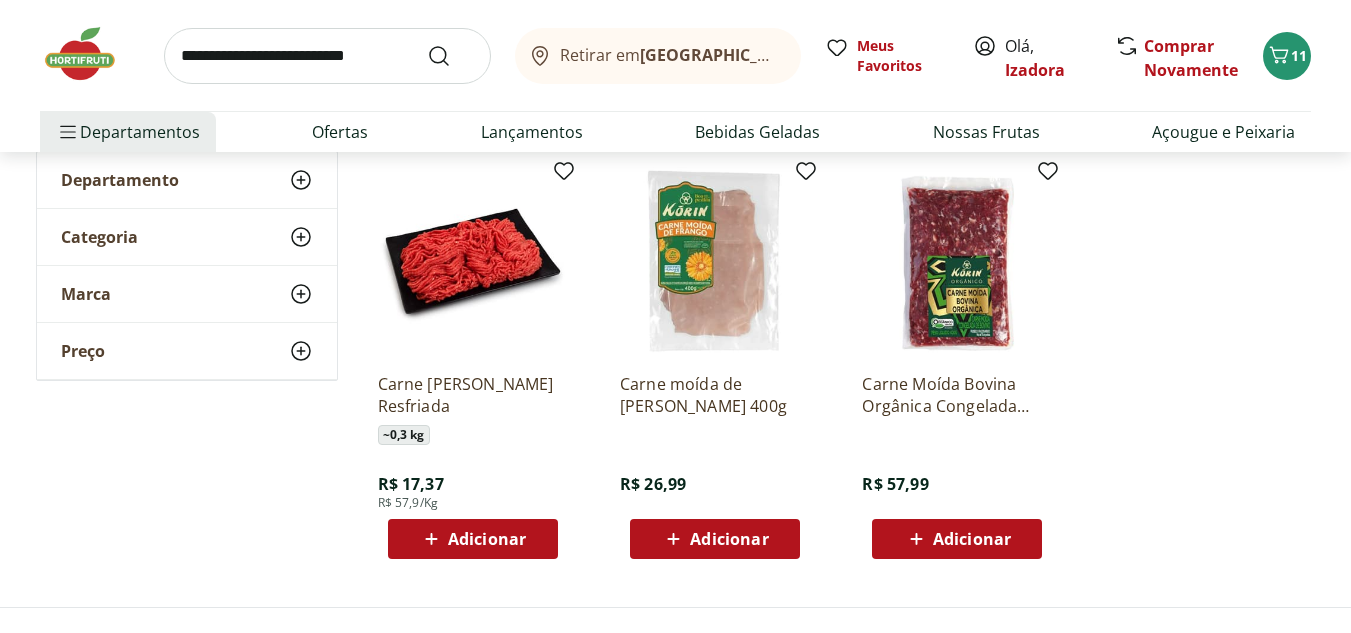 click on "Adicionar" at bounding box center (473, 539) 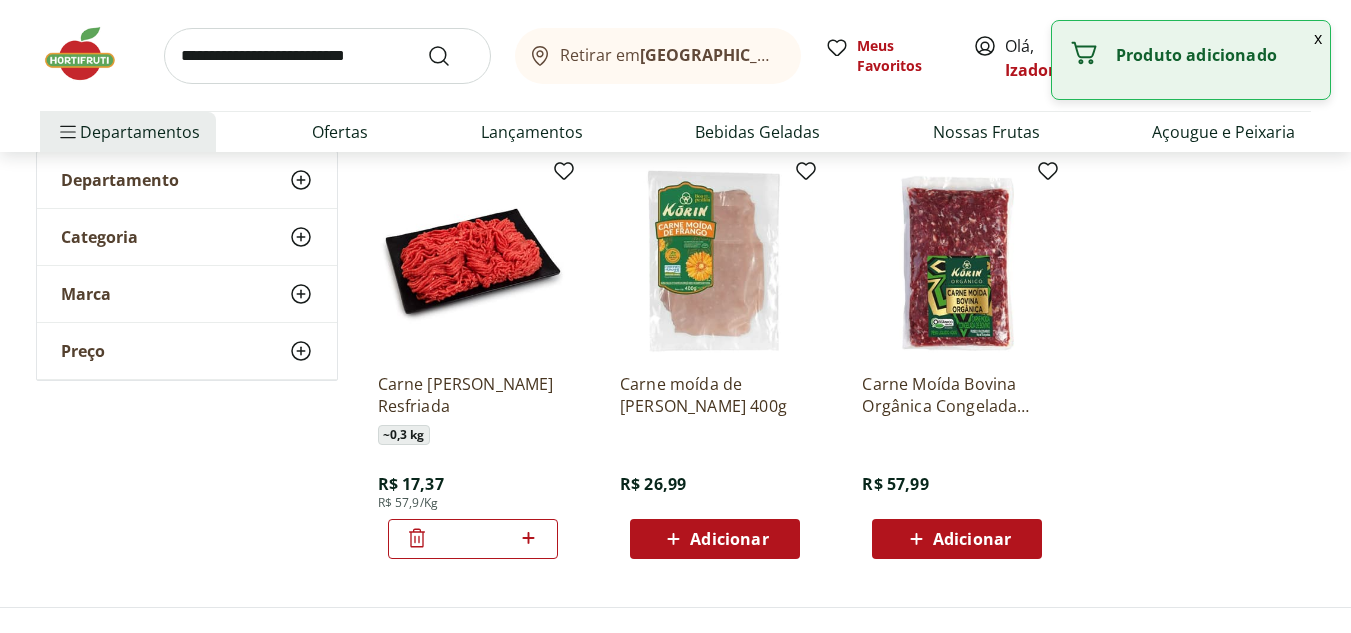 click 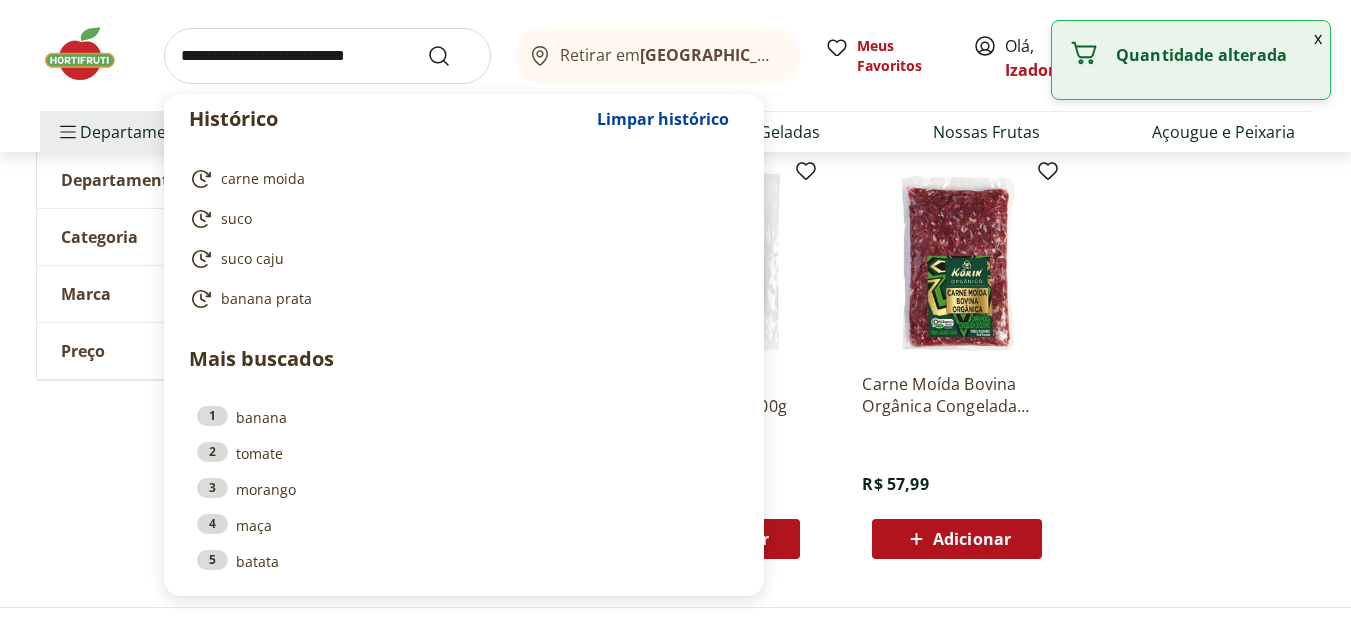 click at bounding box center (327, 56) 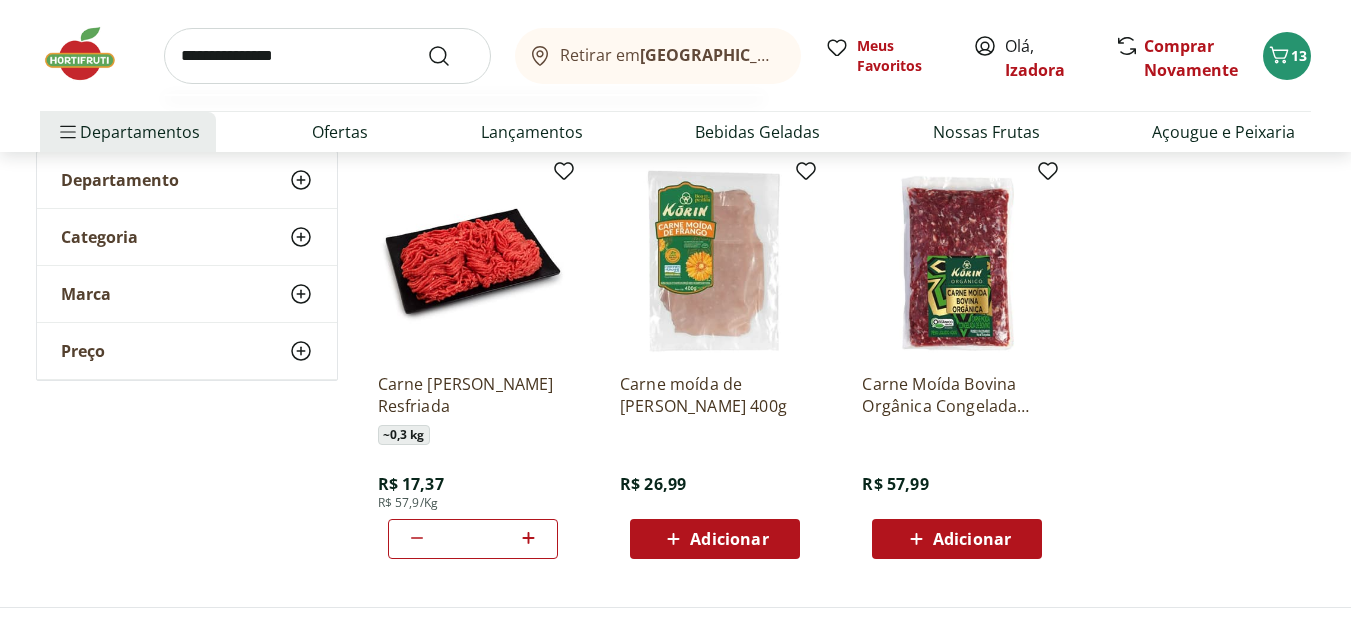 type on "**********" 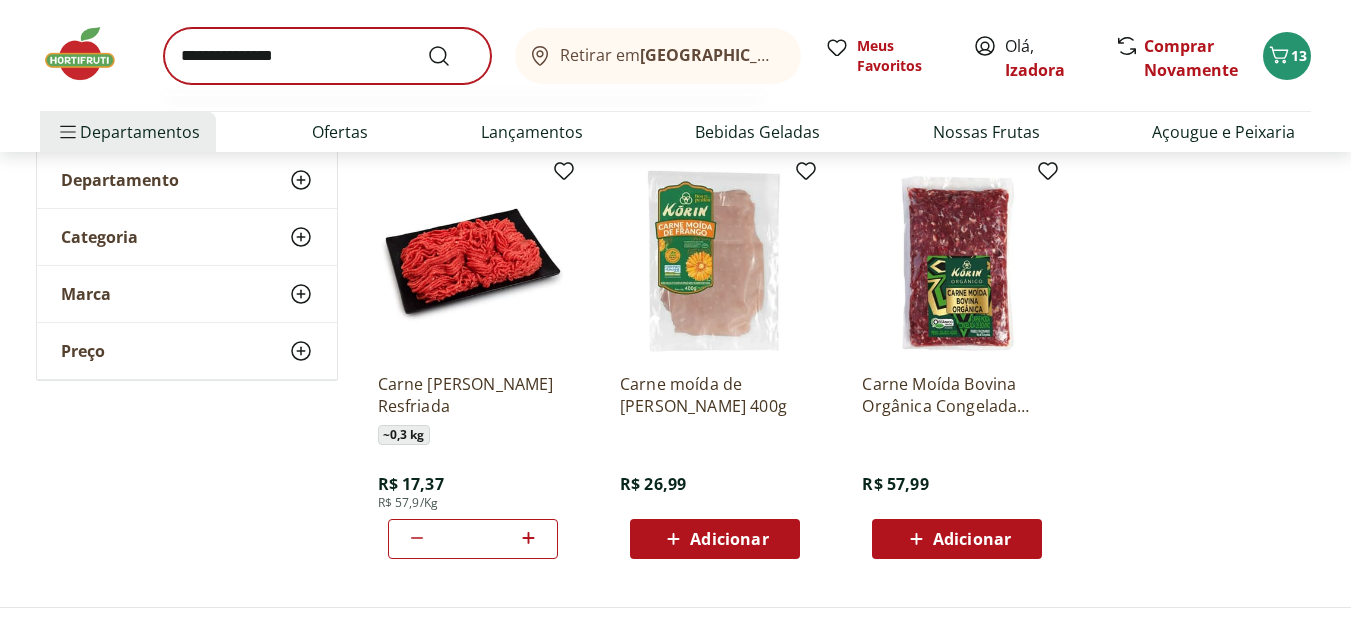 scroll, scrollTop: 0, scrollLeft: 0, axis: both 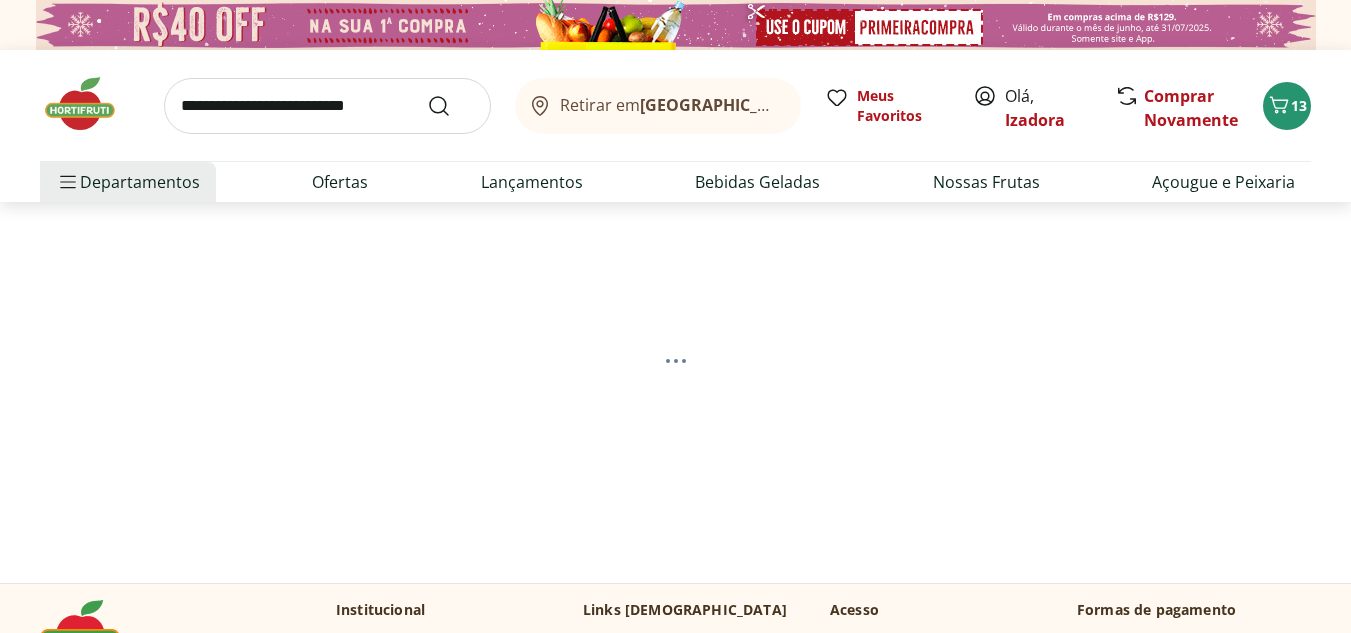 select on "**********" 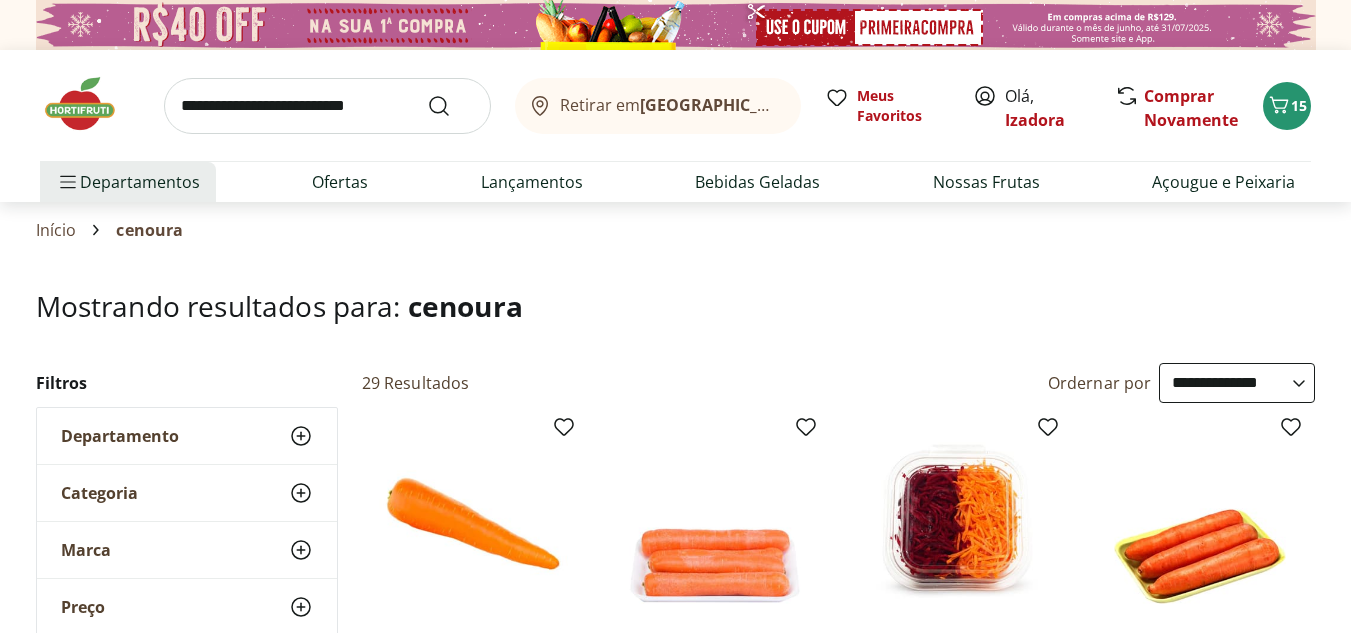select on "**********" 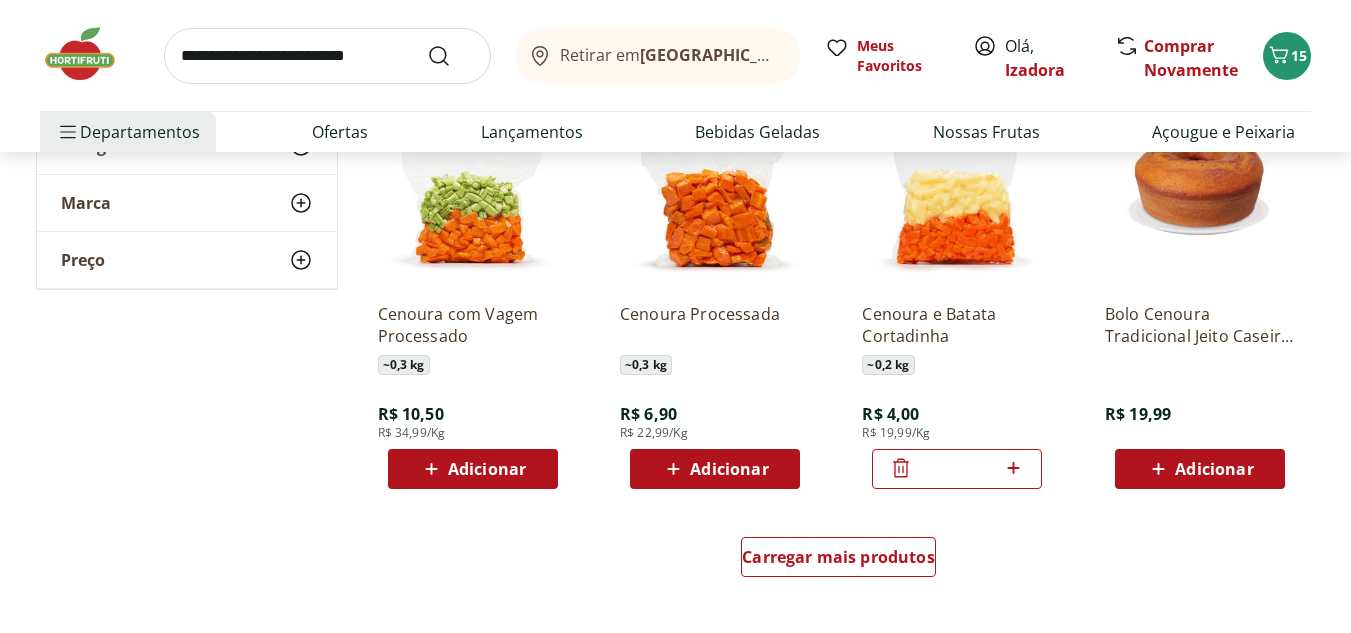scroll, scrollTop: 0, scrollLeft: 0, axis: both 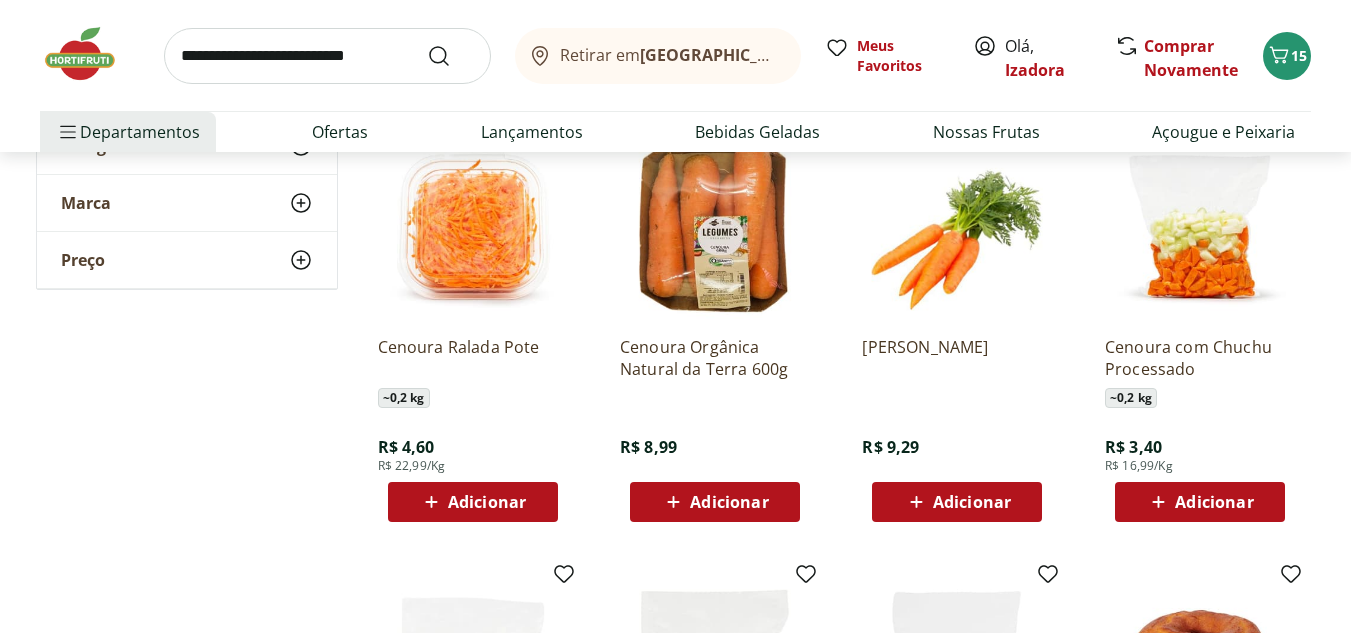 click on "Adicionar" at bounding box center (1200, 502) 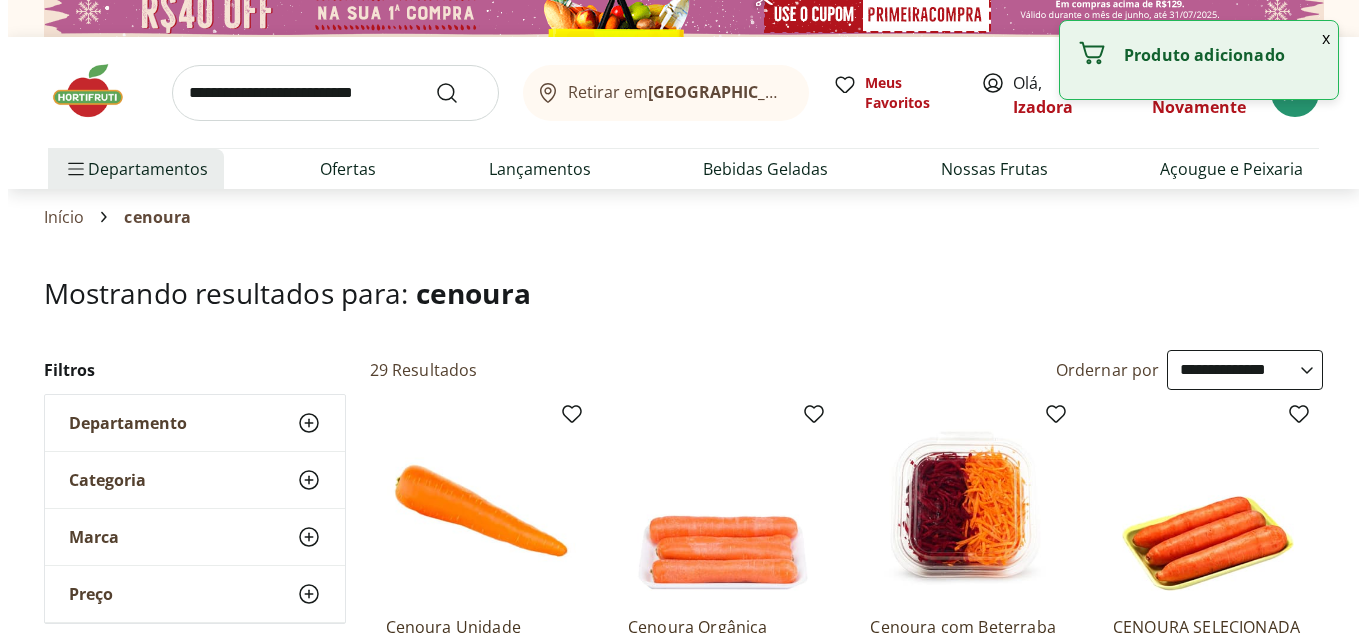scroll, scrollTop: 0, scrollLeft: 0, axis: both 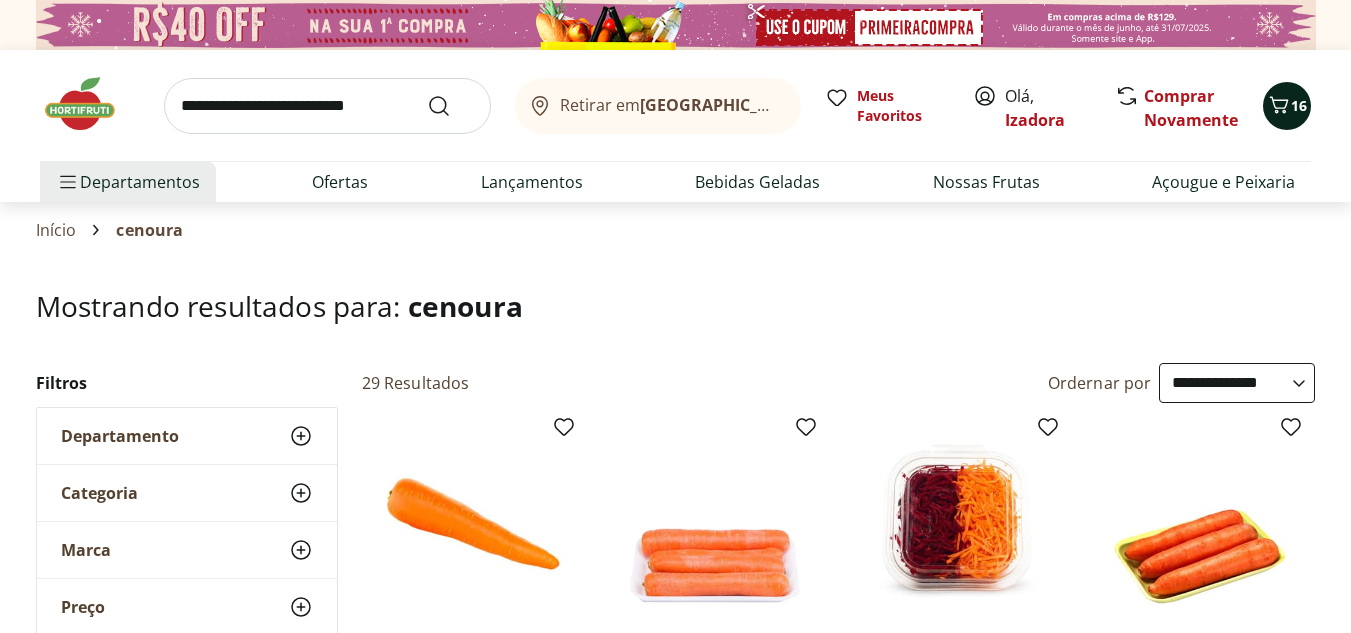 click 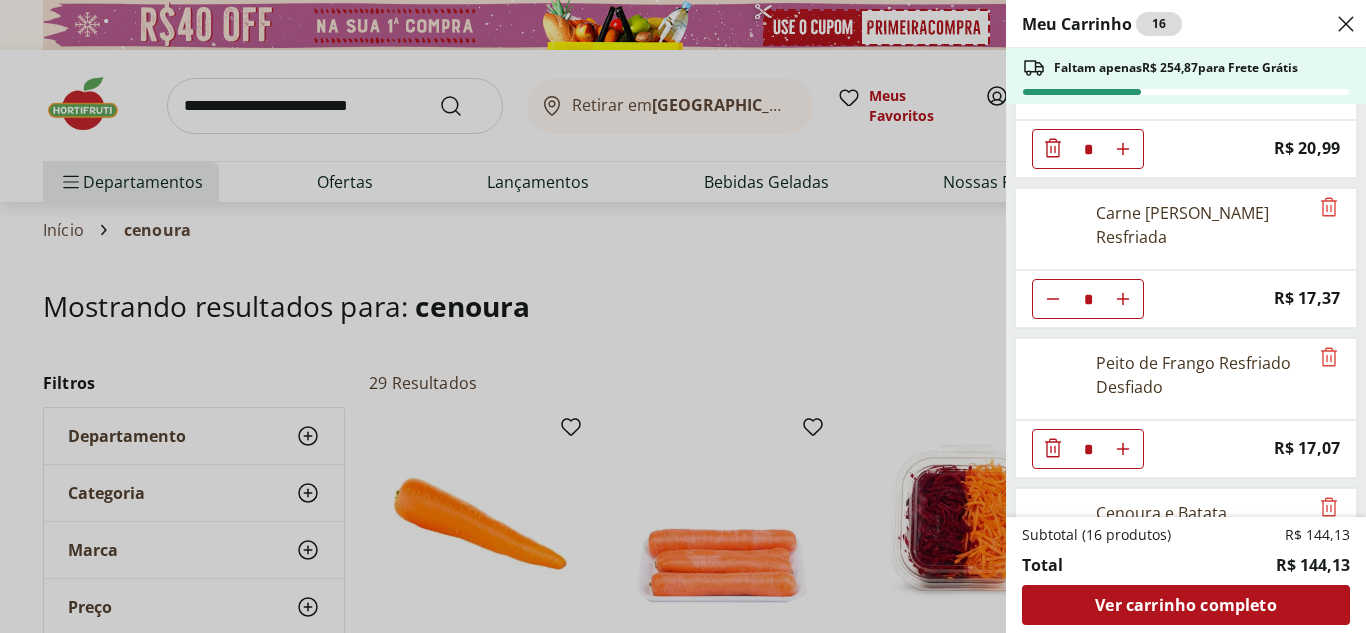 scroll, scrollTop: 833, scrollLeft: 0, axis: vertical 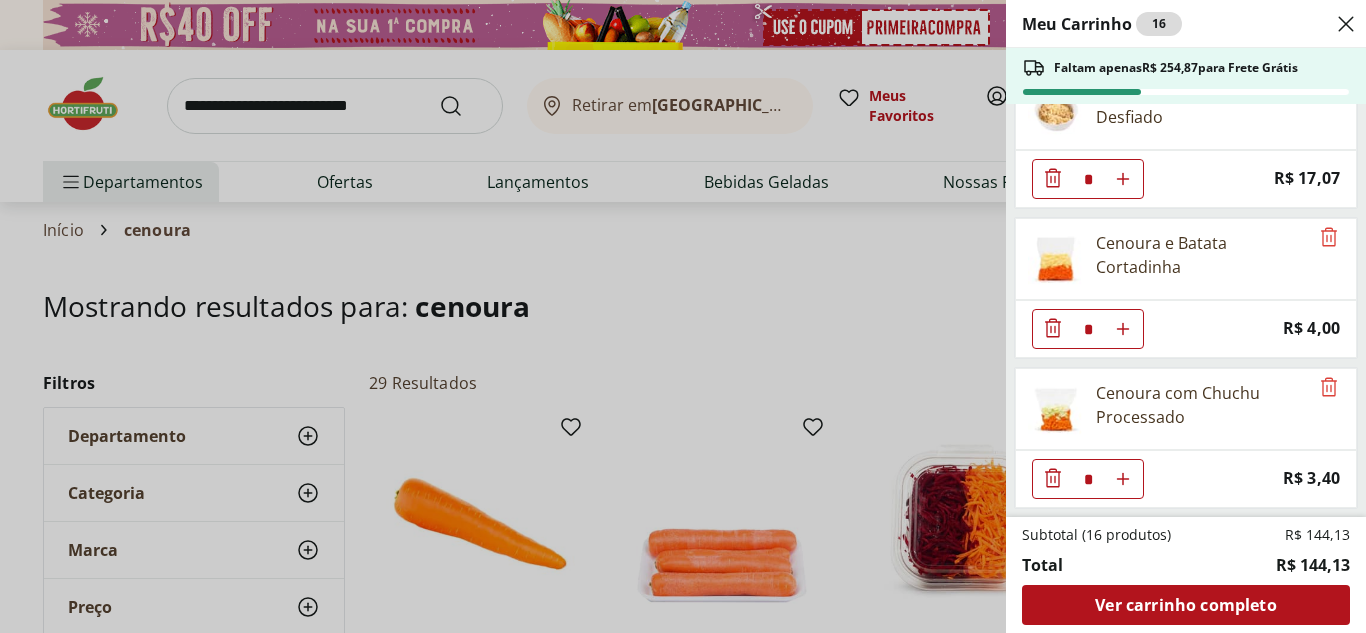 click 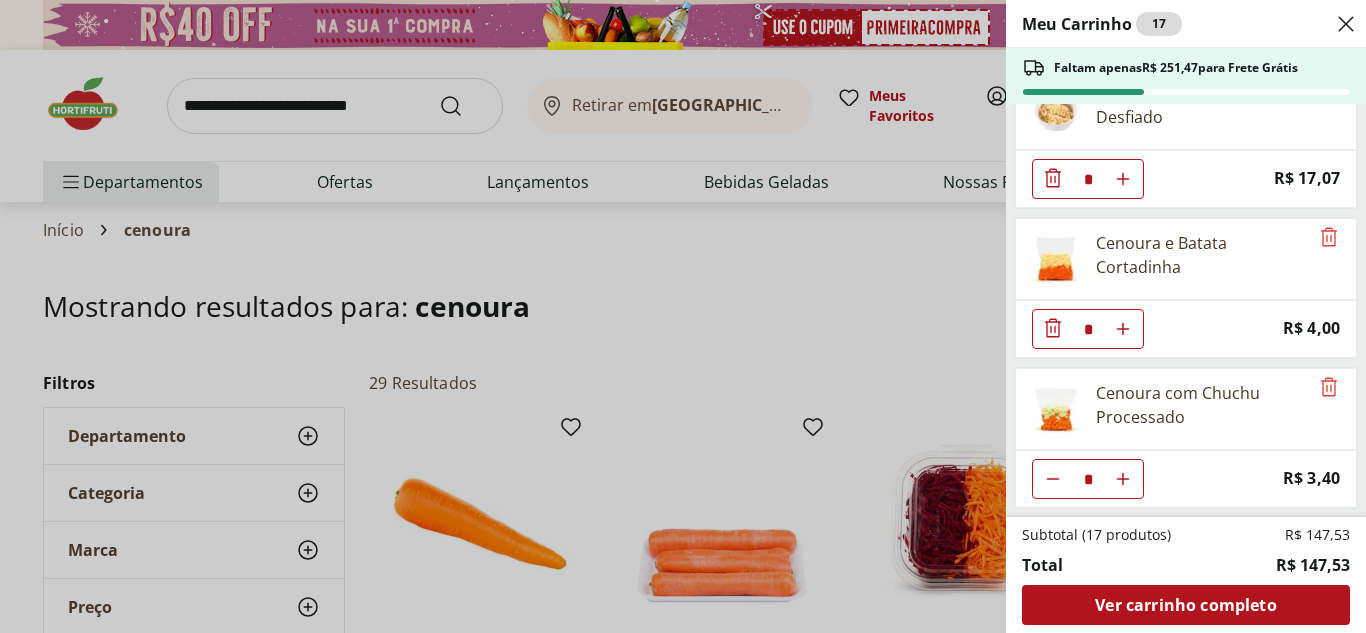click 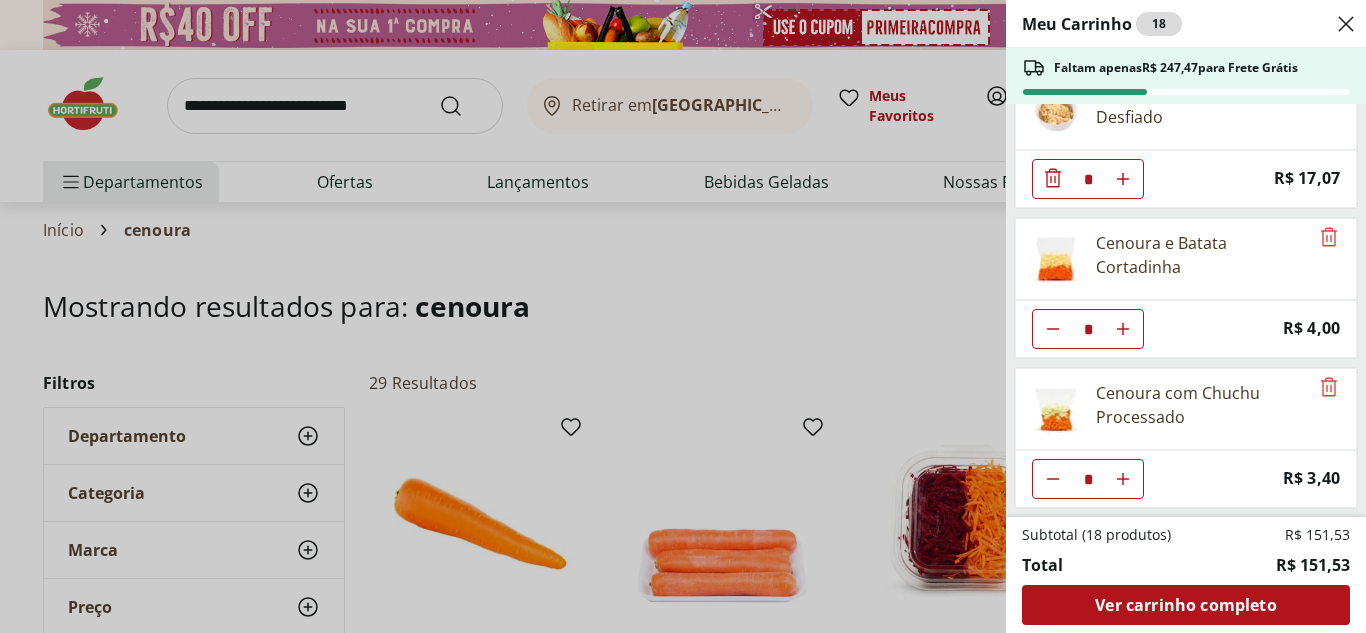 click 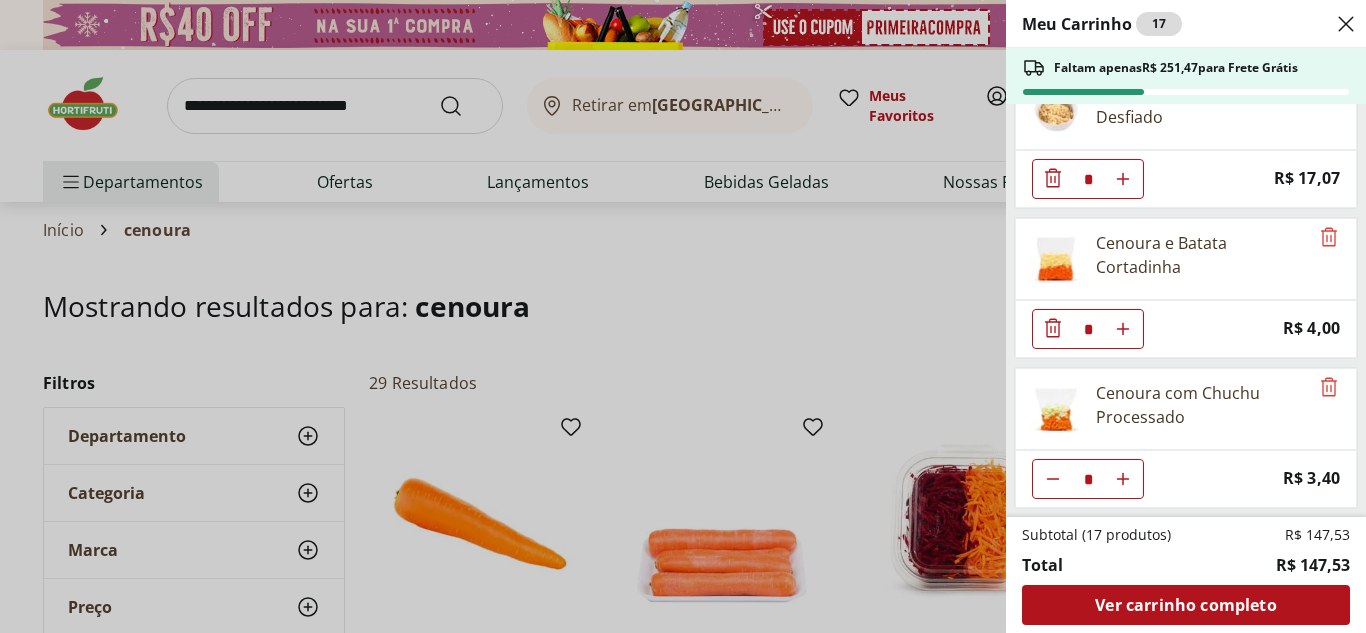 click 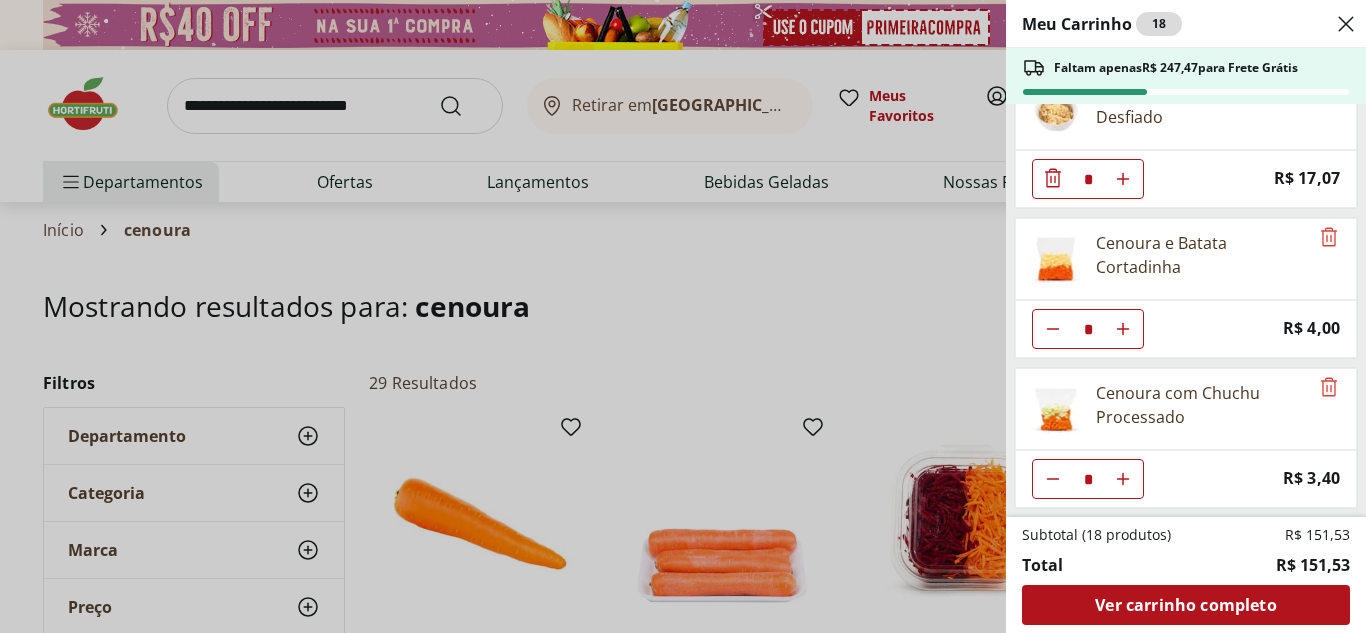 click 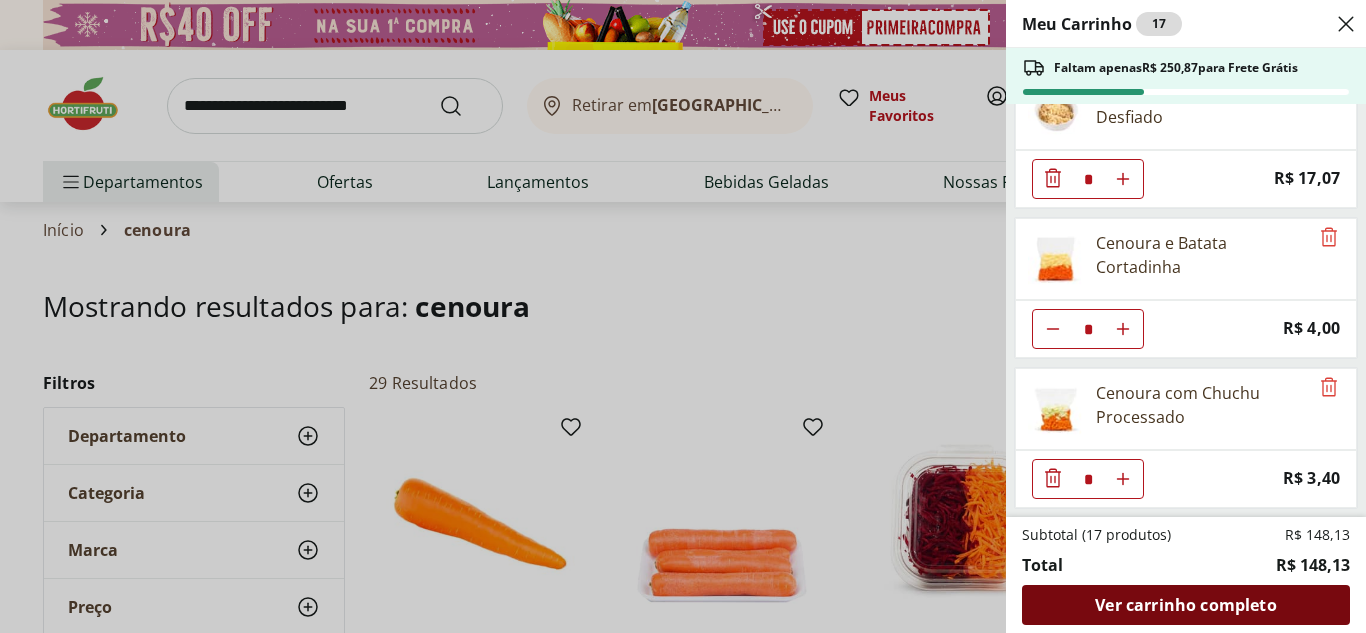 click on "Ver carrinho completo" at bounding box center (1185, 605) 